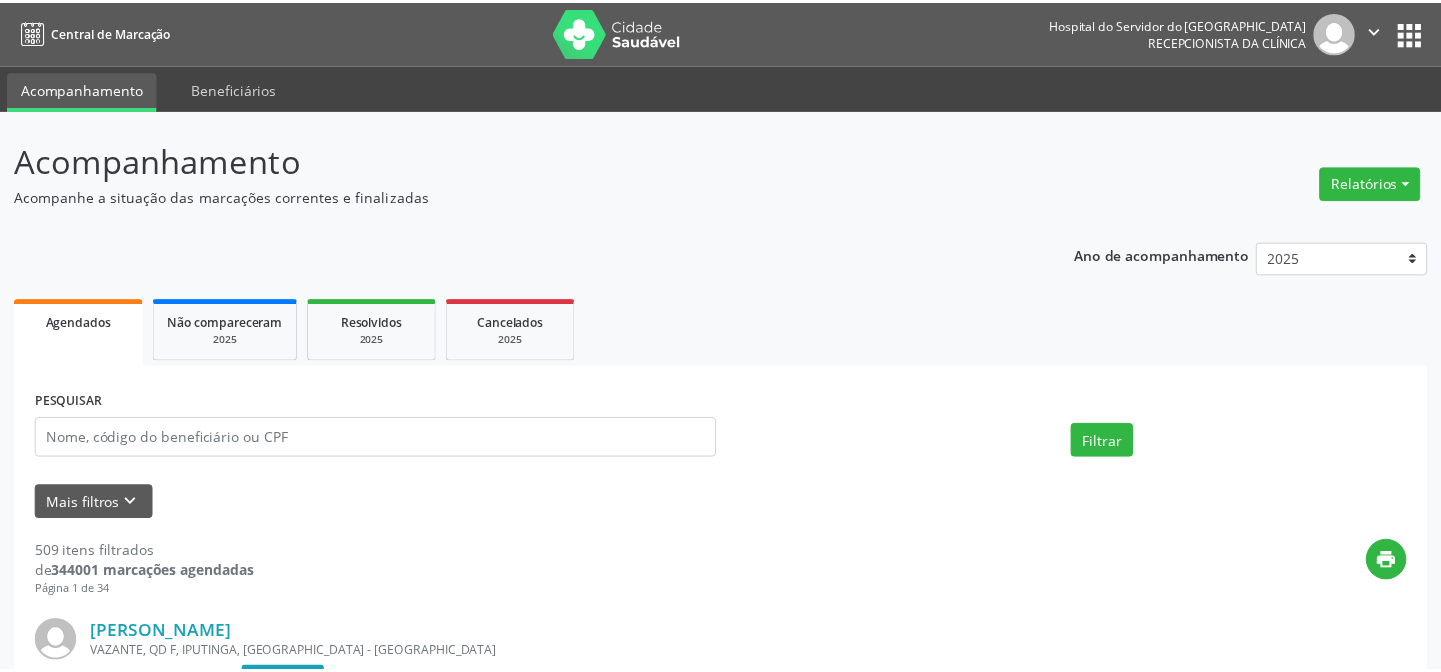 scroll, scrollTop: 0, scrollLeft: 0, axis: both 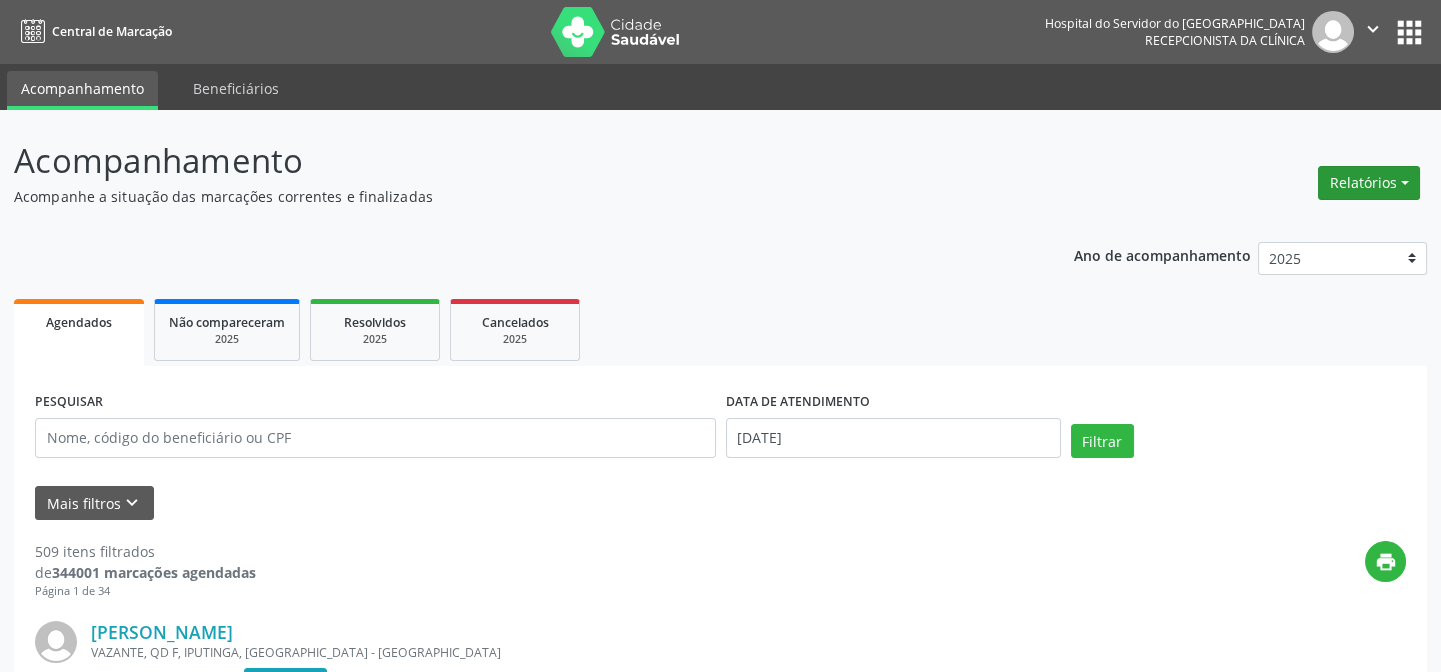 click on "Relatórios" at bounding box center (1369, 183) 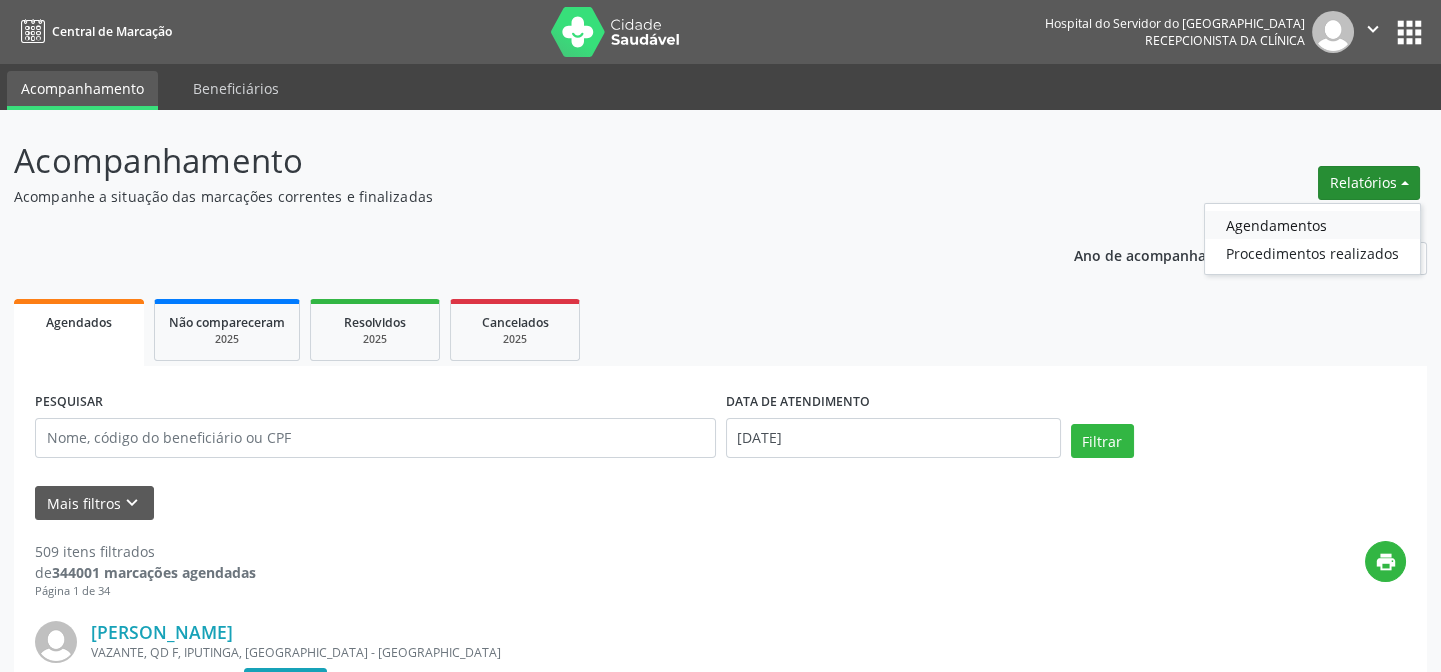 click on "Agendamentos" at bounding box center (1312, 225) 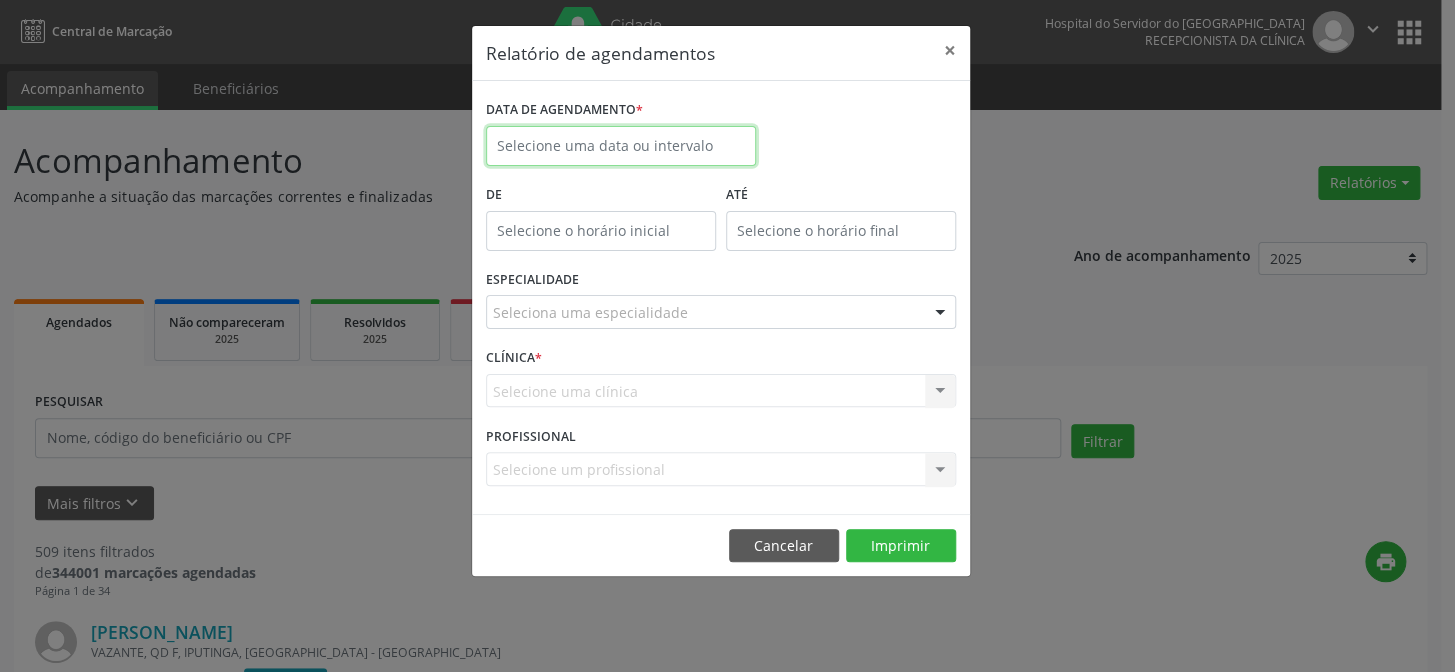 click on "Central de Marcação
Hospital do Servidor do [GEOGRAPHIC_DATA]
Recepcionista da clínica

Configurações
Sair
apps
Acompanhamento
Beneficiários
Acompanhamento
Acompanhe a situação das marcações correntes e finalizadas
Relatórios
Agendamentos
Procedimentos realizados
Ano de acompanhamento
2025 2024 2023 2022 2021   Agendados   Não compareceram
2025
Resolvidos
2025
Cancelados
2025
PESQUISAR
DATA DE ATENDIMENTO
[DATE]
Filtrar
UNIDADE EXECUTANTE
Todos as unidades         Todos as unidades   Hse
Nenhum resultado encontrado para: "   "
Não há nenhuma opção para ser exibida.
PROFISSIONAL EXECUTANTE
Selecione um profissional
"" at bounding box center [727, 336] 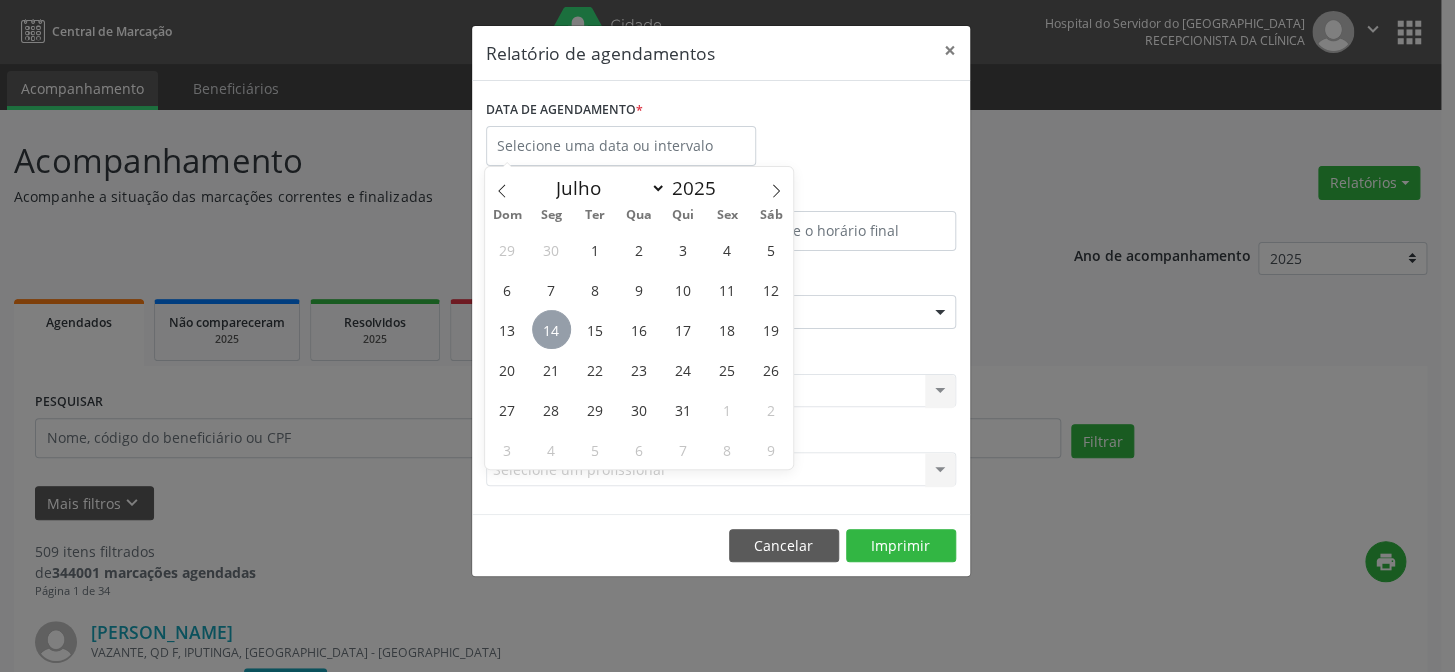 click on "14" at bounding box center [551, 329] 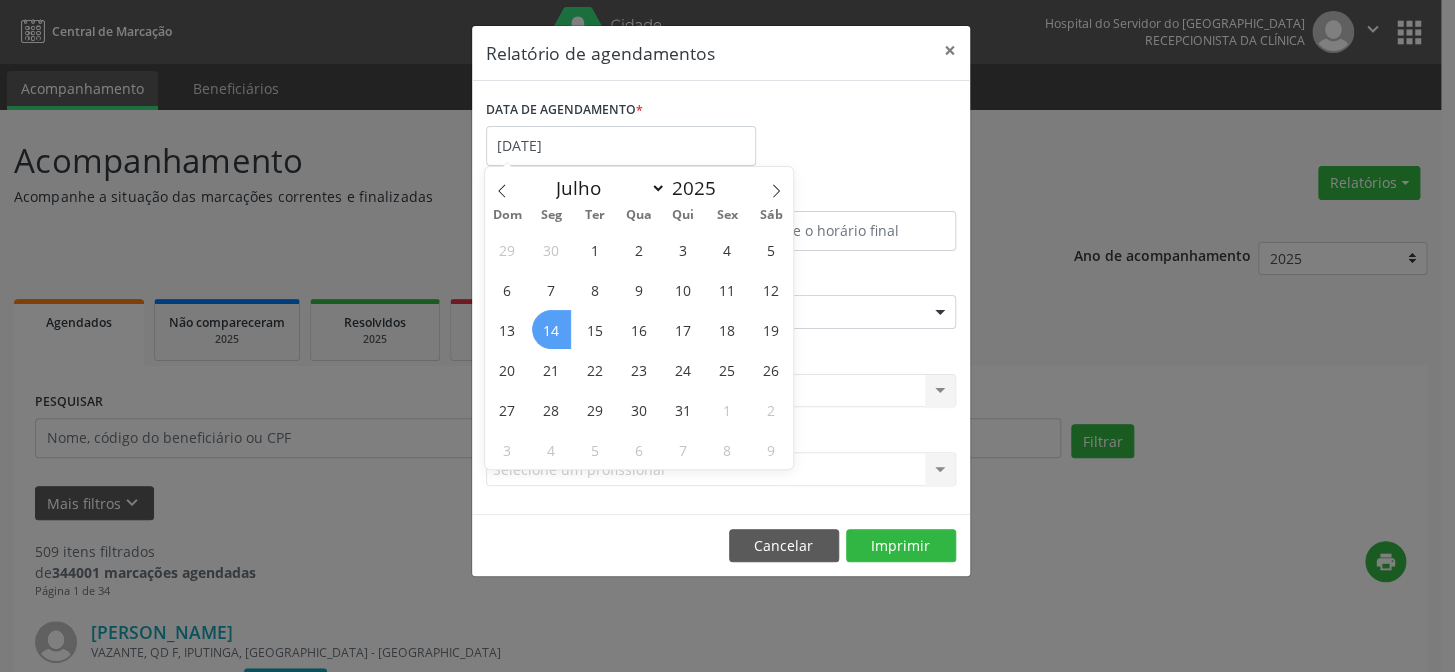 click on "14" at bounding box center [551, 329] 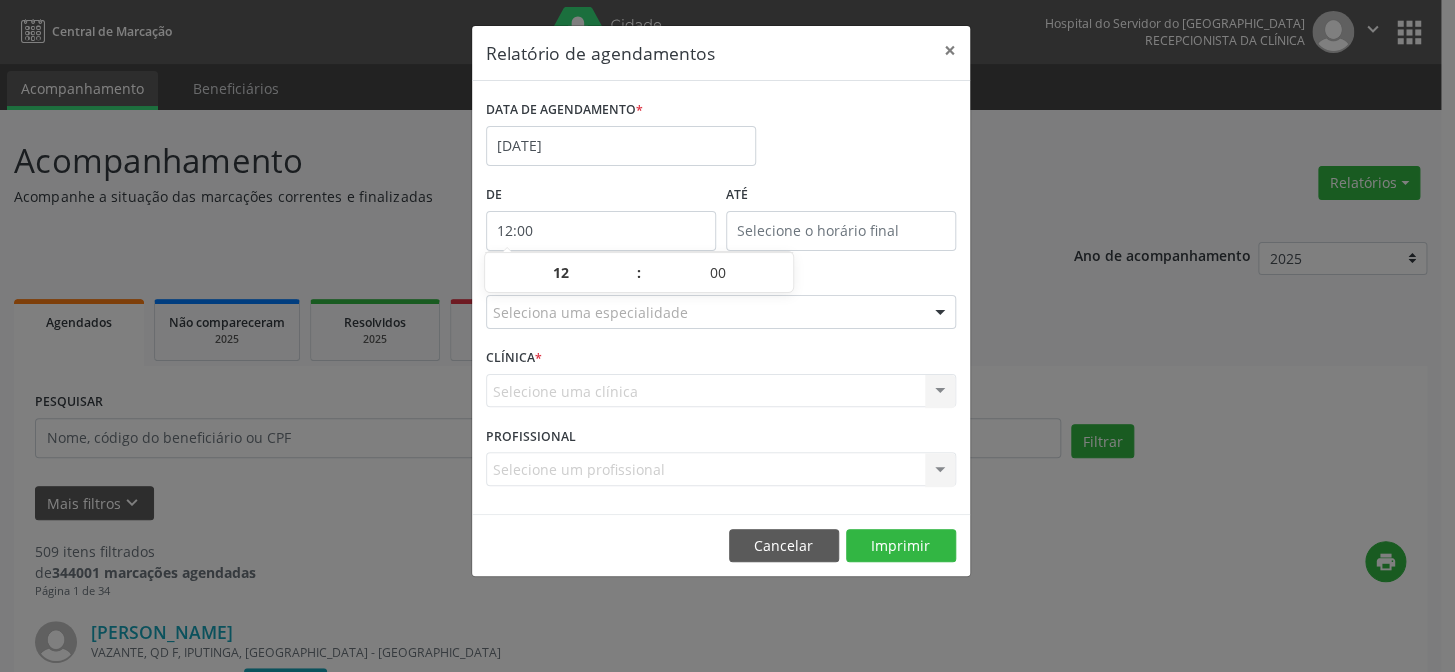 click on "12:00" at bounding box center (601, 231) 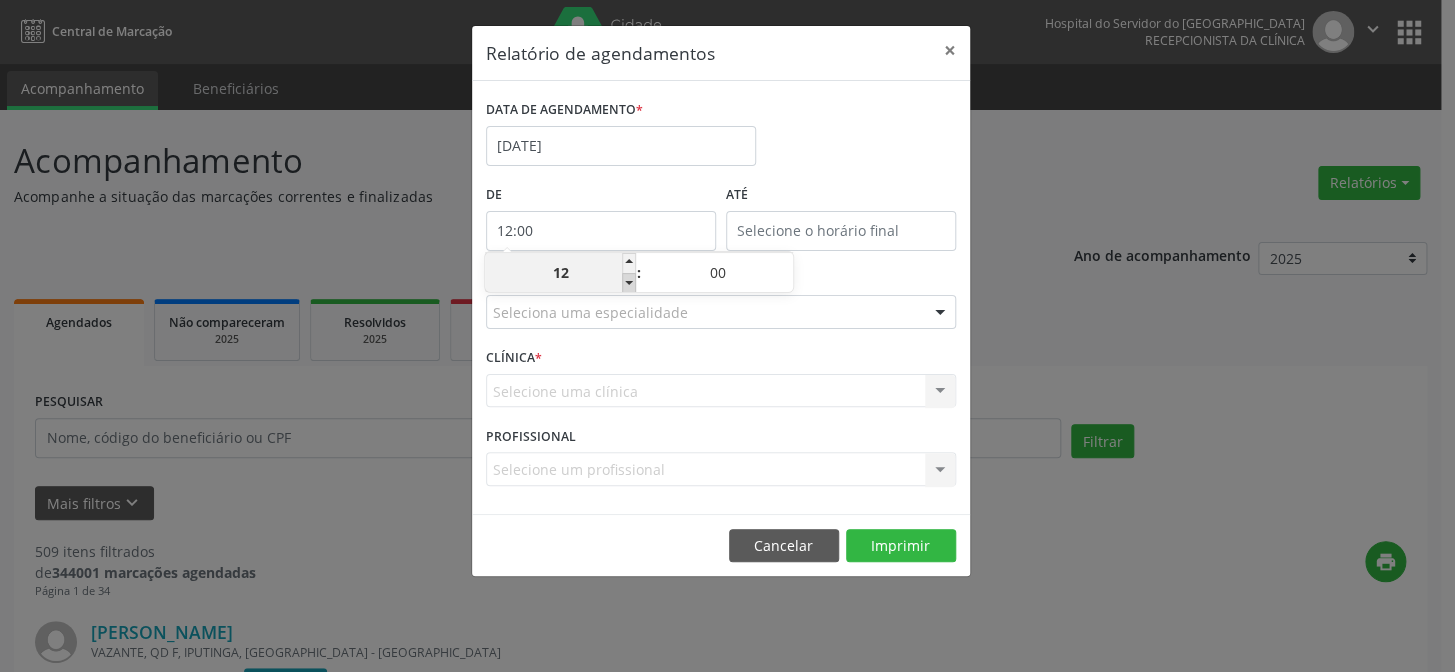 click at bounding box center [629, 283] 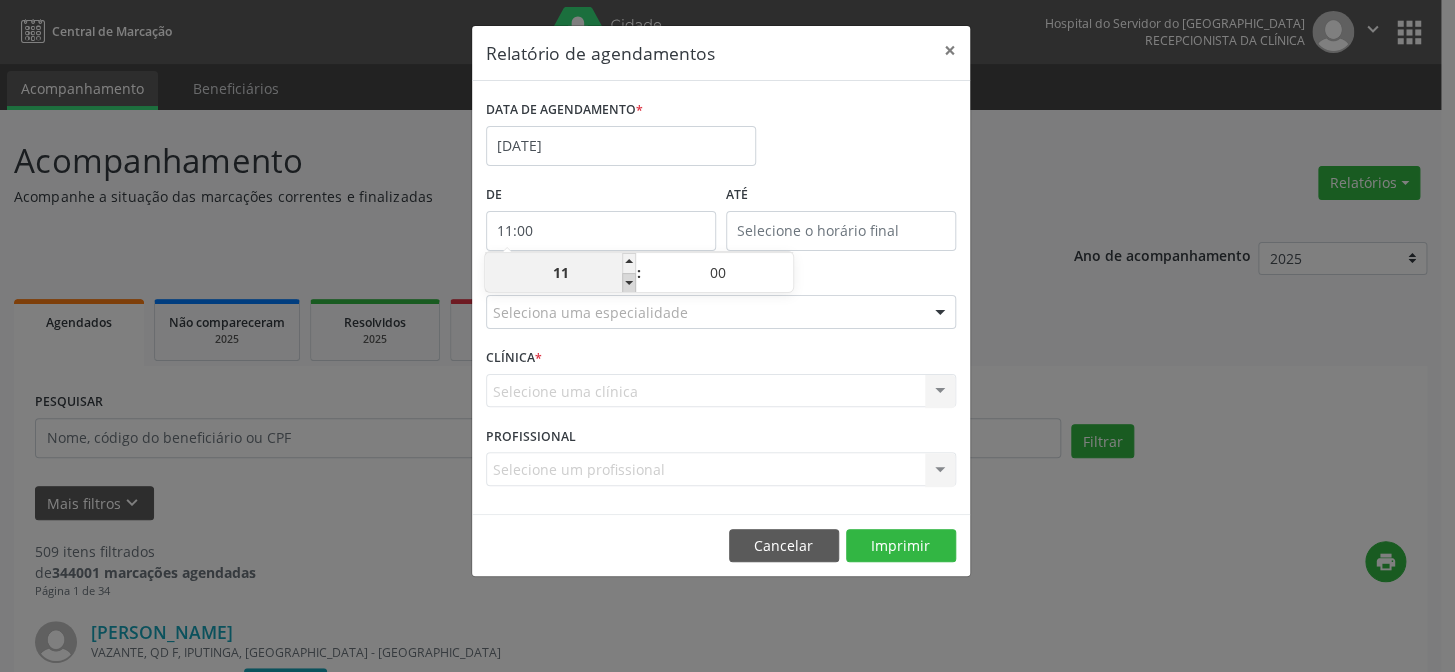 click at bounding box center (629, 283) 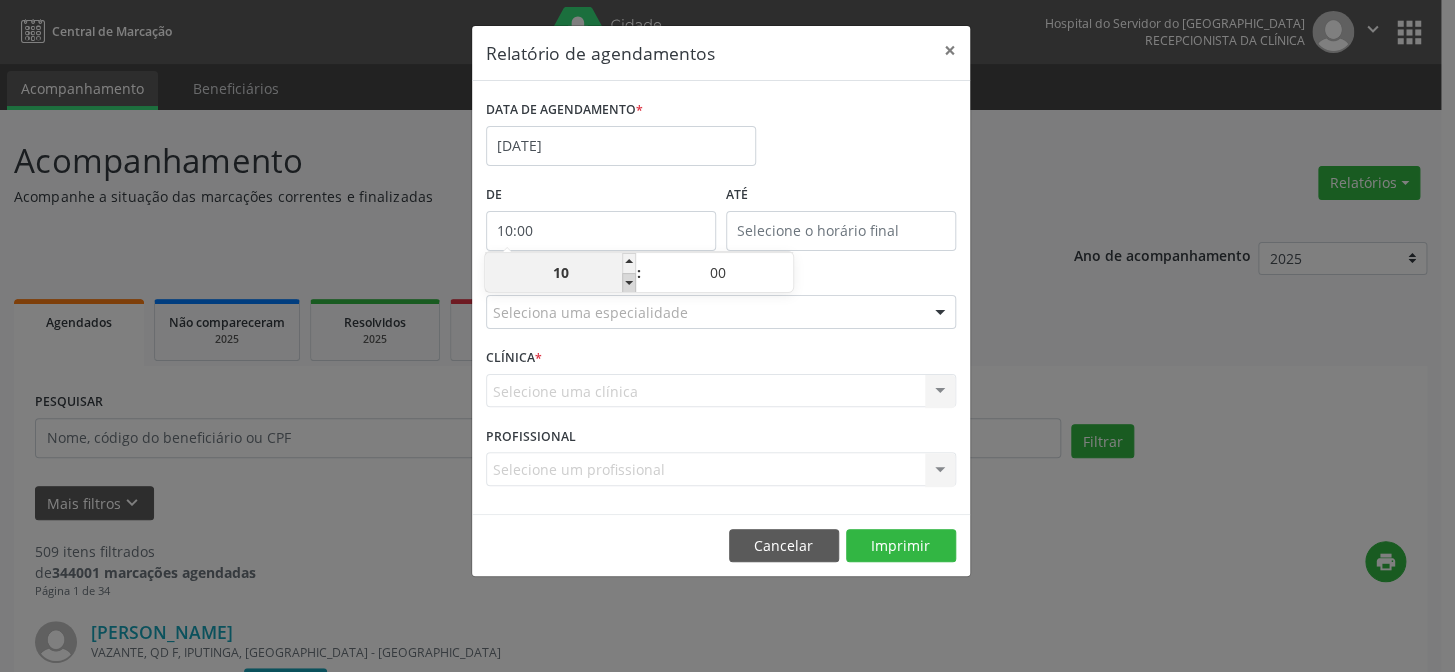 click at bounding box center [629, 283] 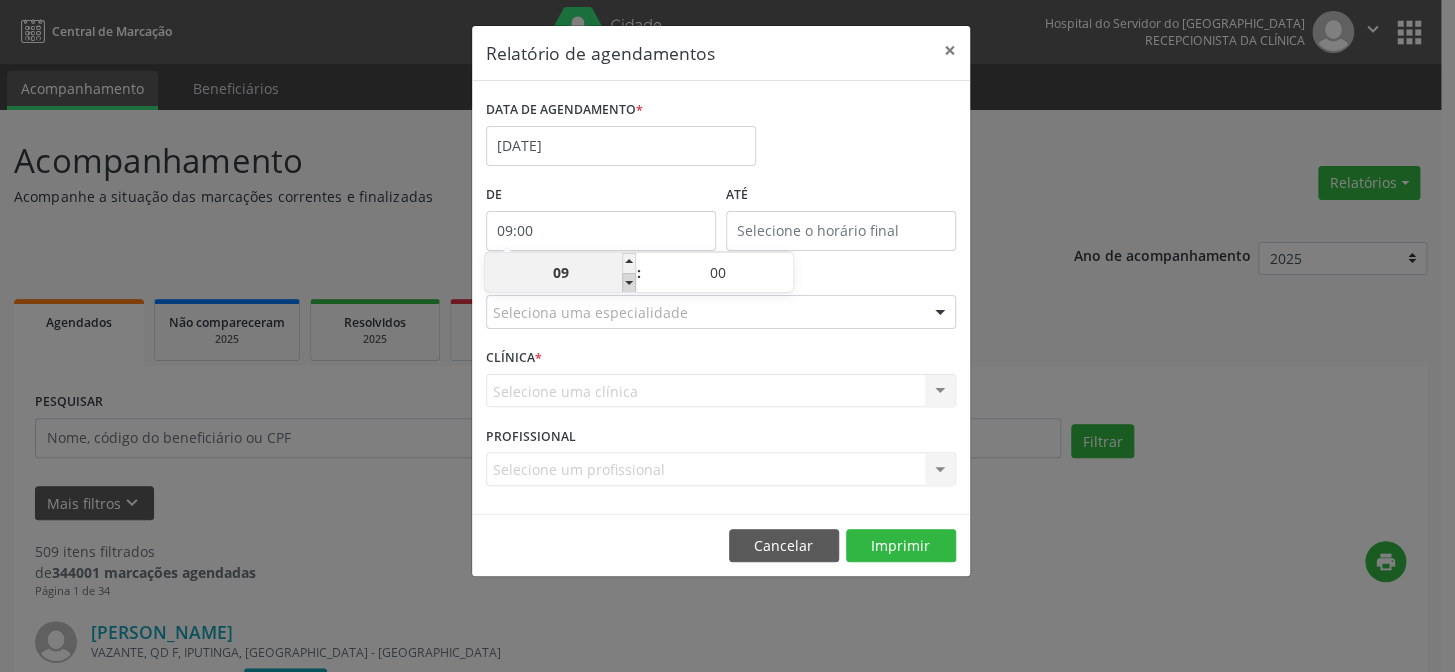 click at bounding box center [629, 283] 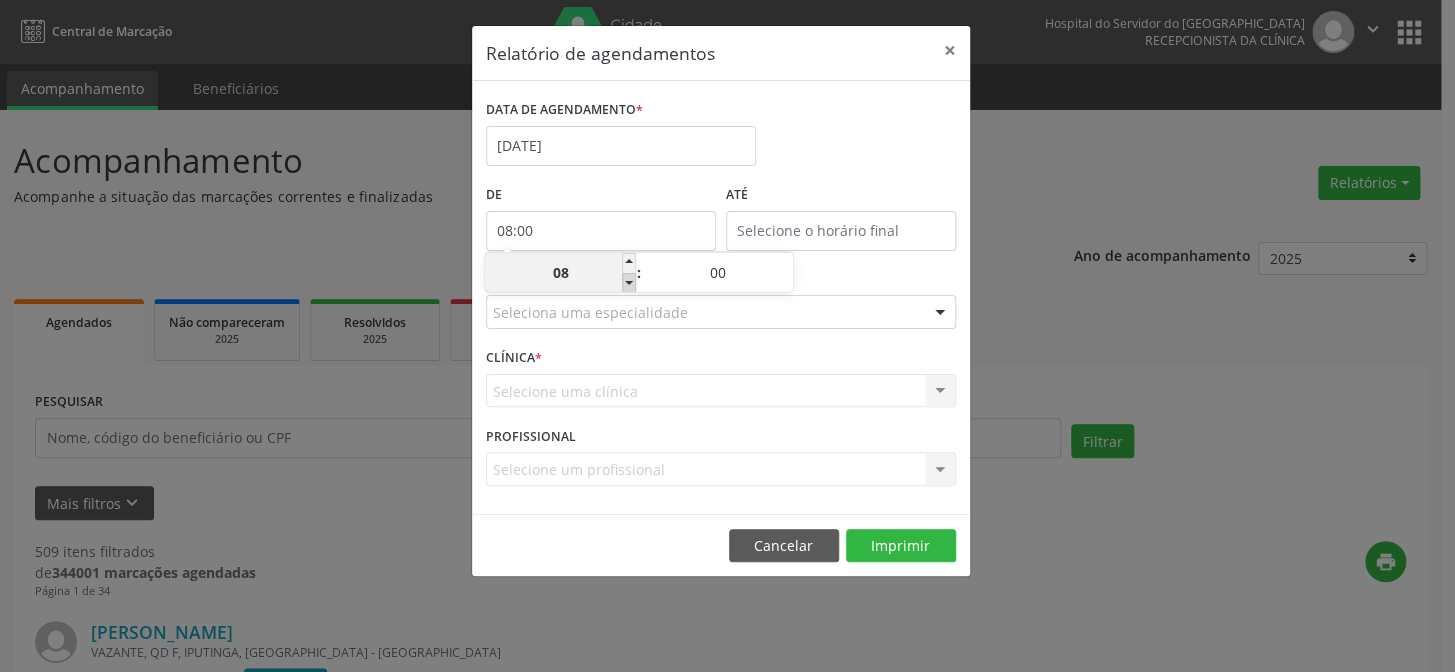 click at bounding box center [629, 283] 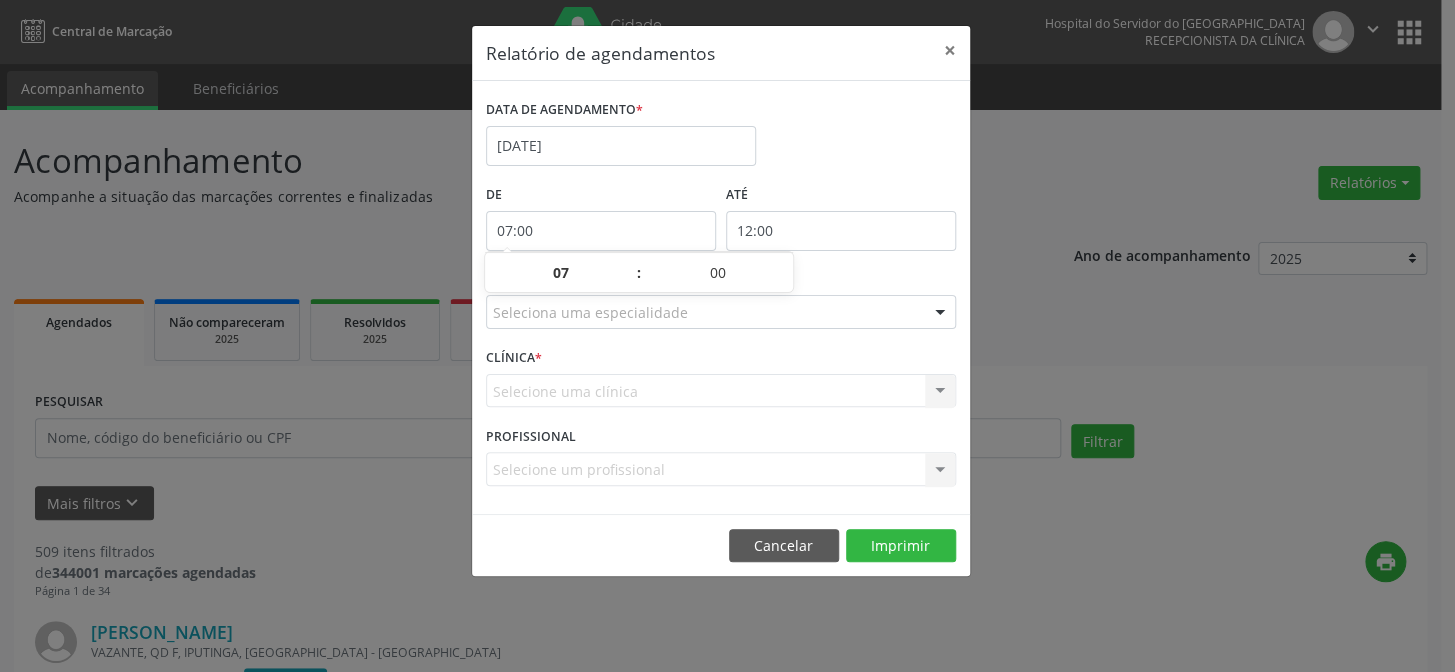 click on "12:00" at bounding box center [841, 231] 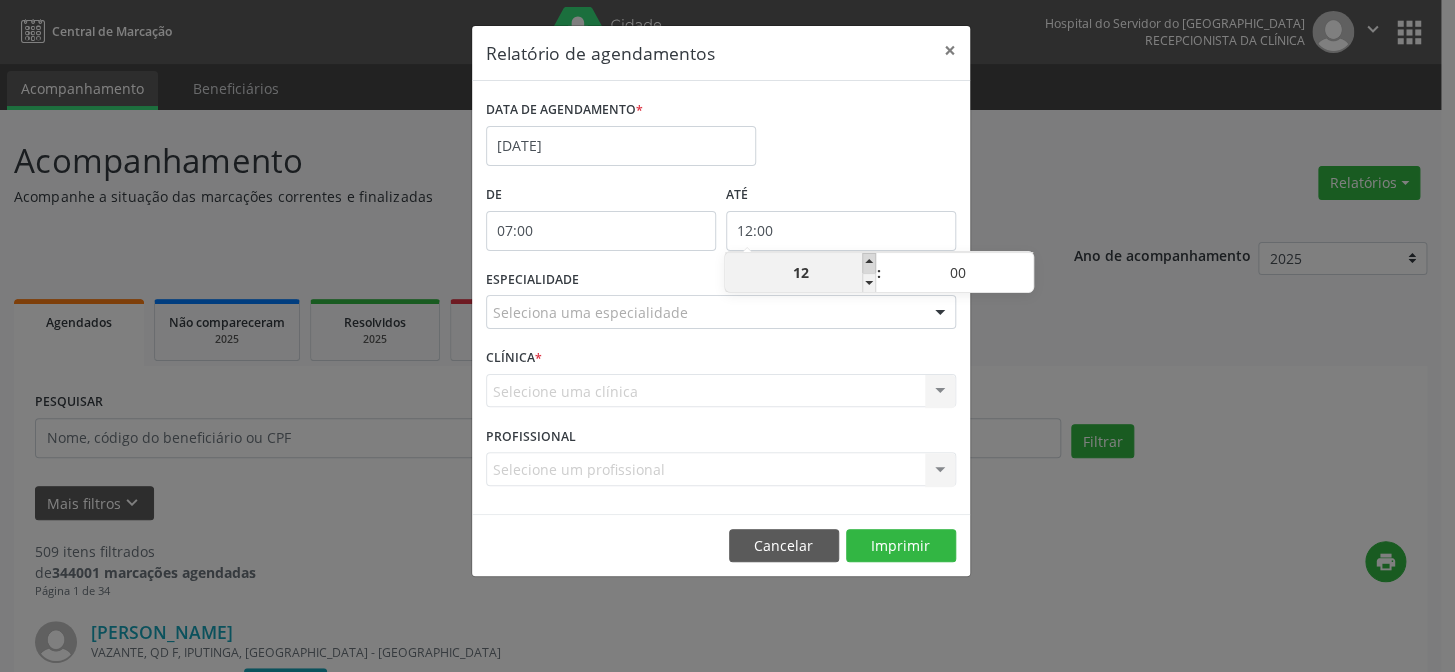 click at bounding box center (869, 263) 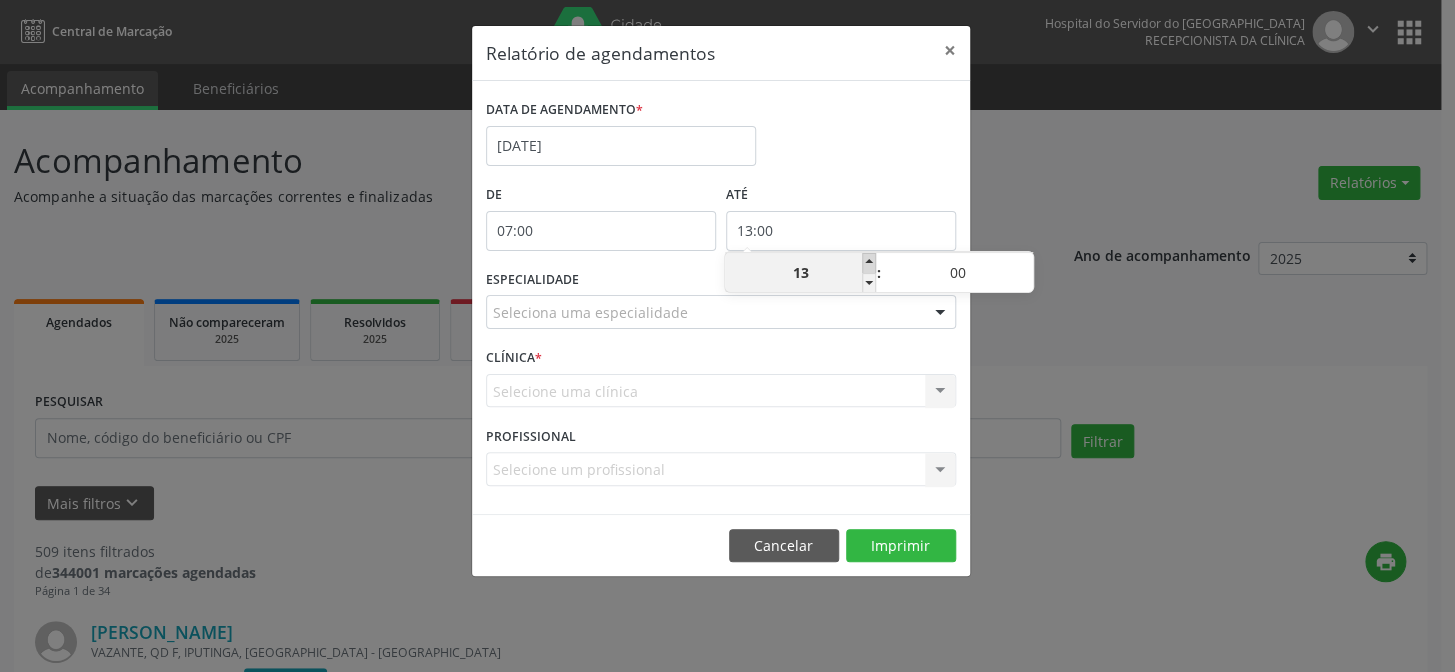 click at bounding box center [869, 263] 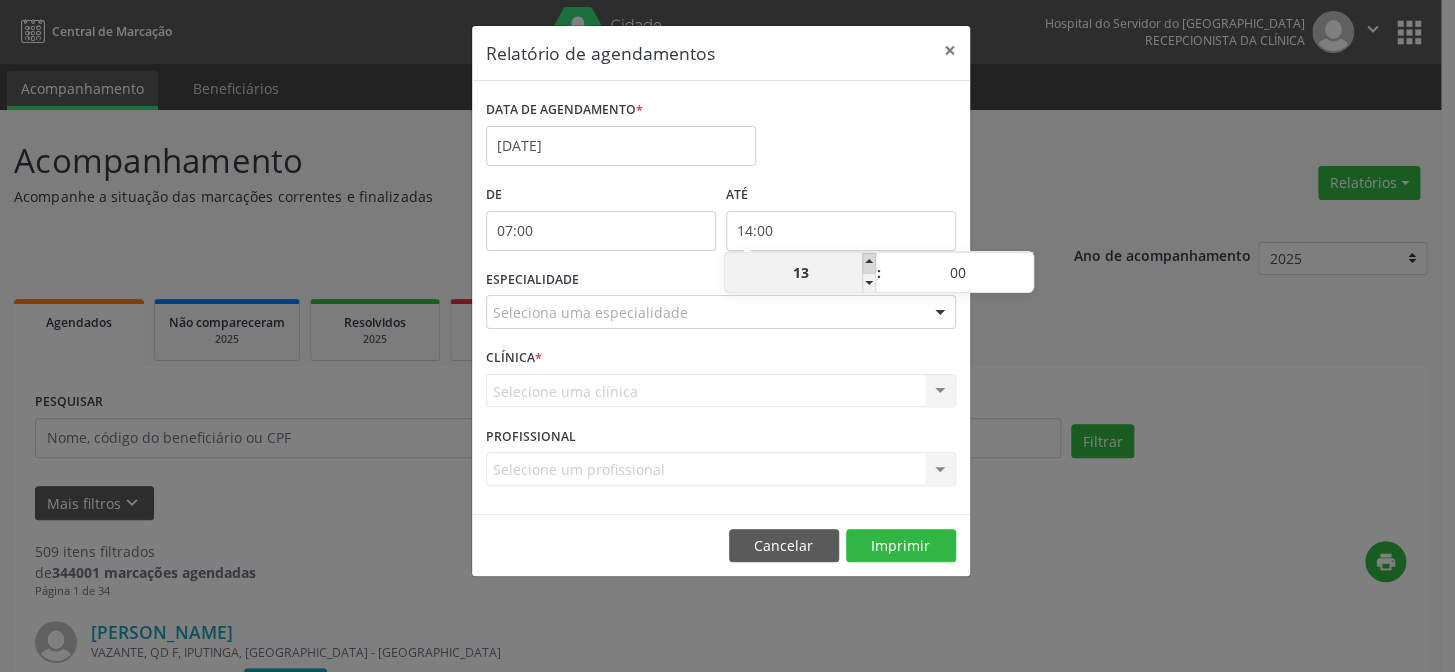 type on "14" 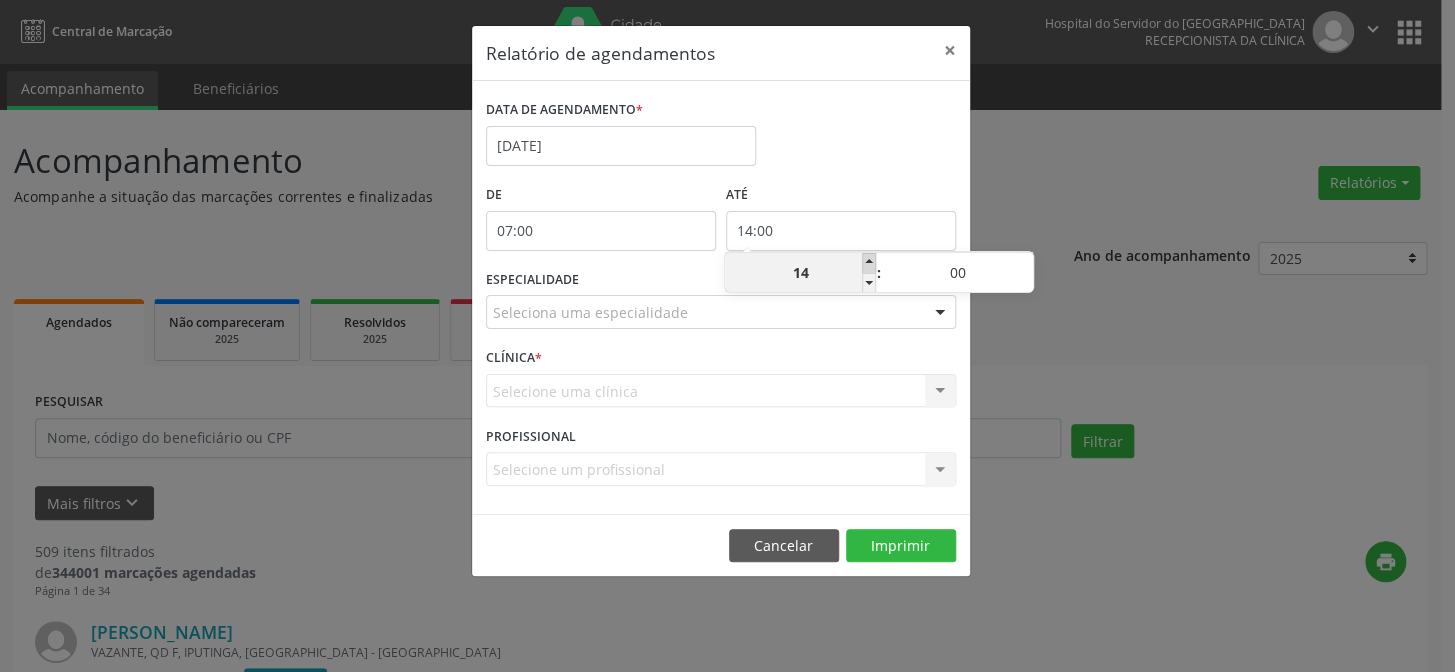 click at bounding box center (869, 263) 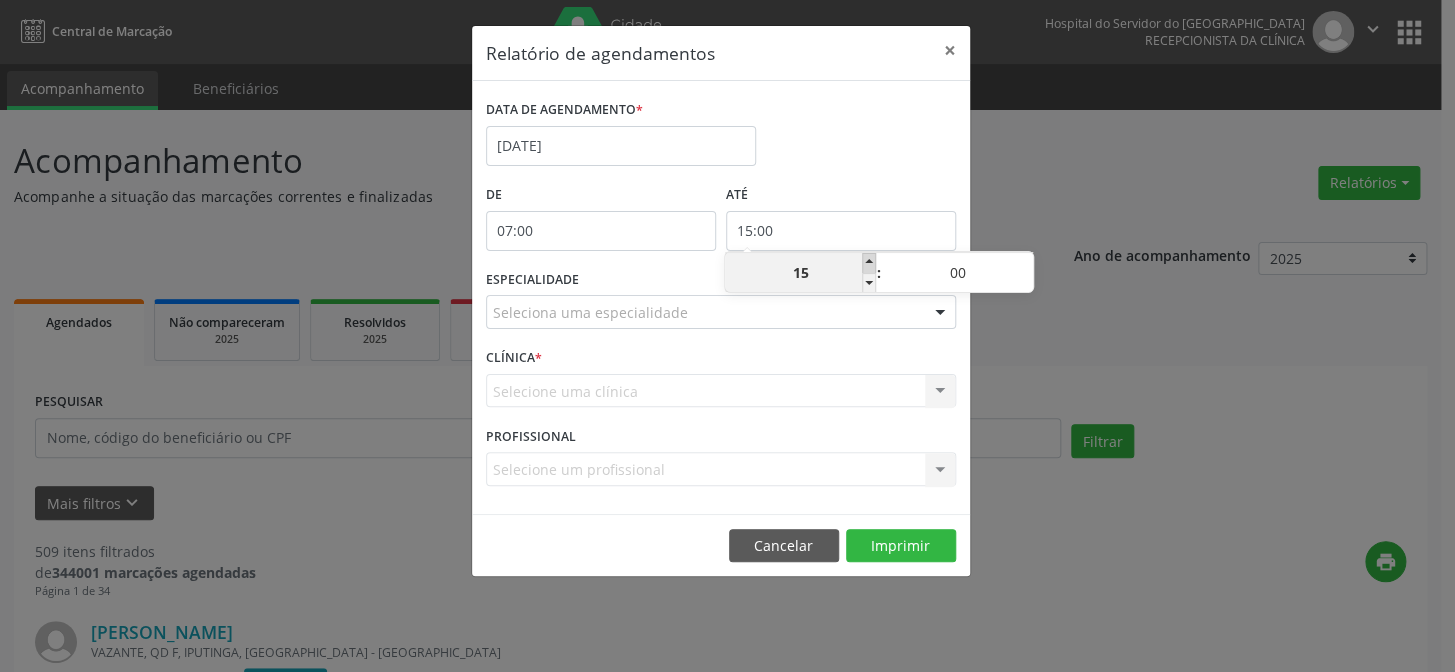 click at bounding box center (869, 263) 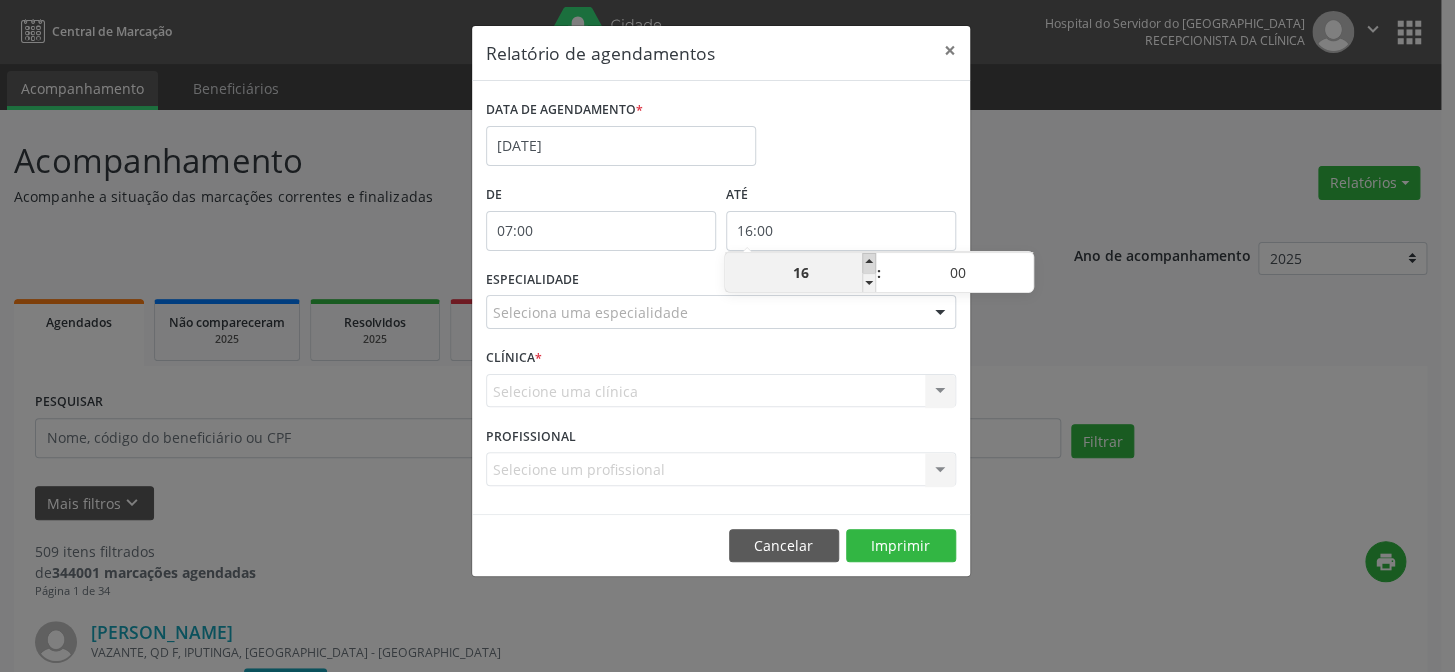 click at bounding box center [869, 263] 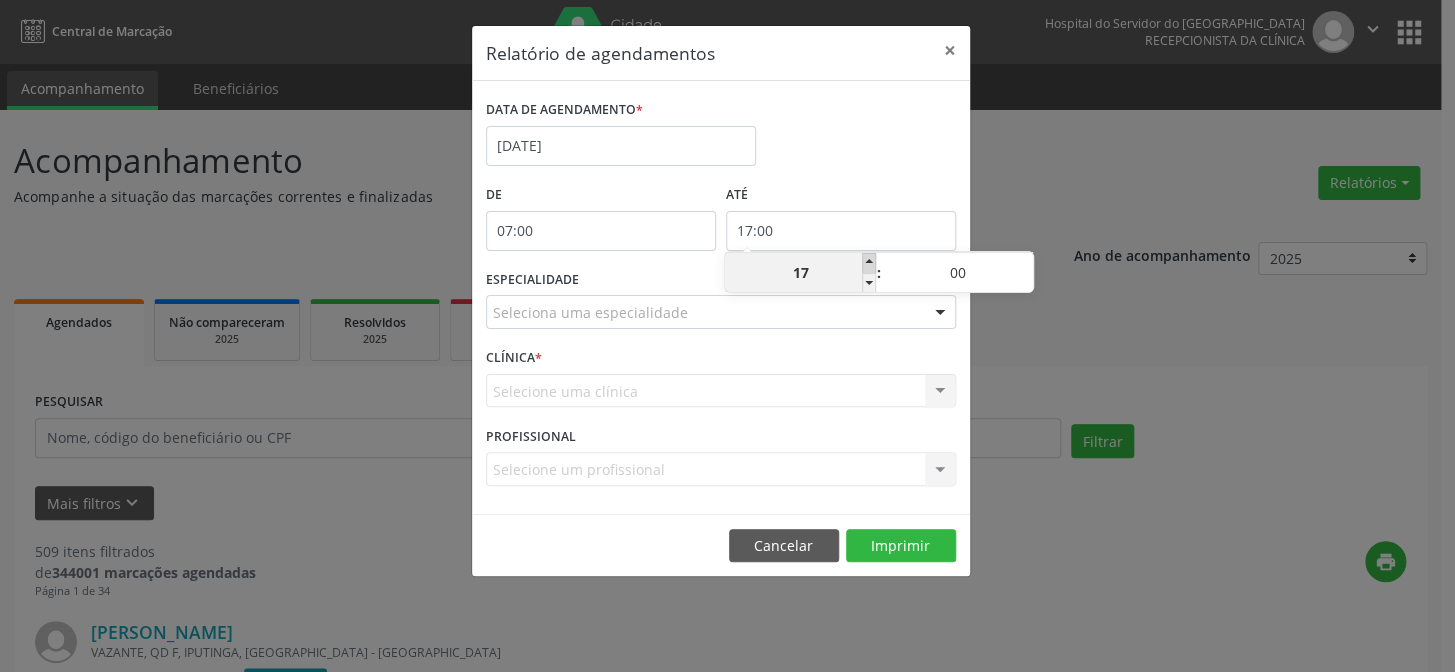 click at bounding box center [869, 263] 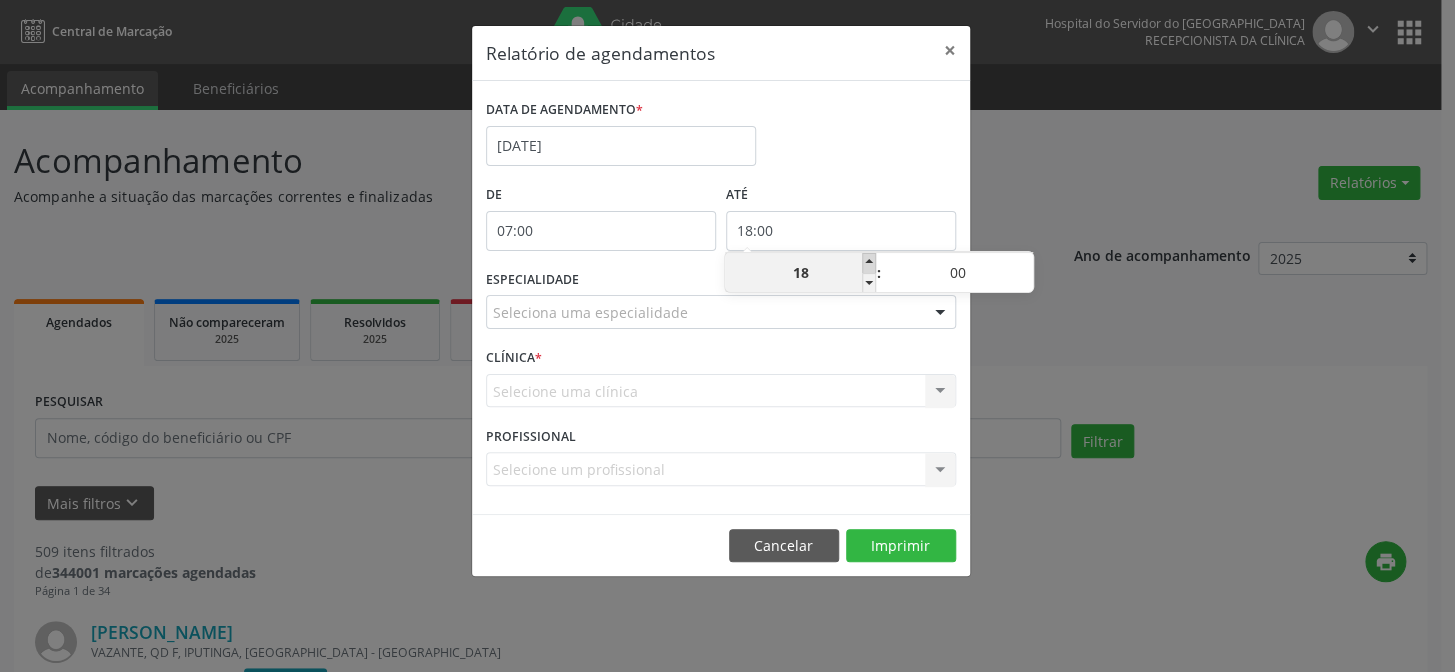 click at bounding box center [869, 263] 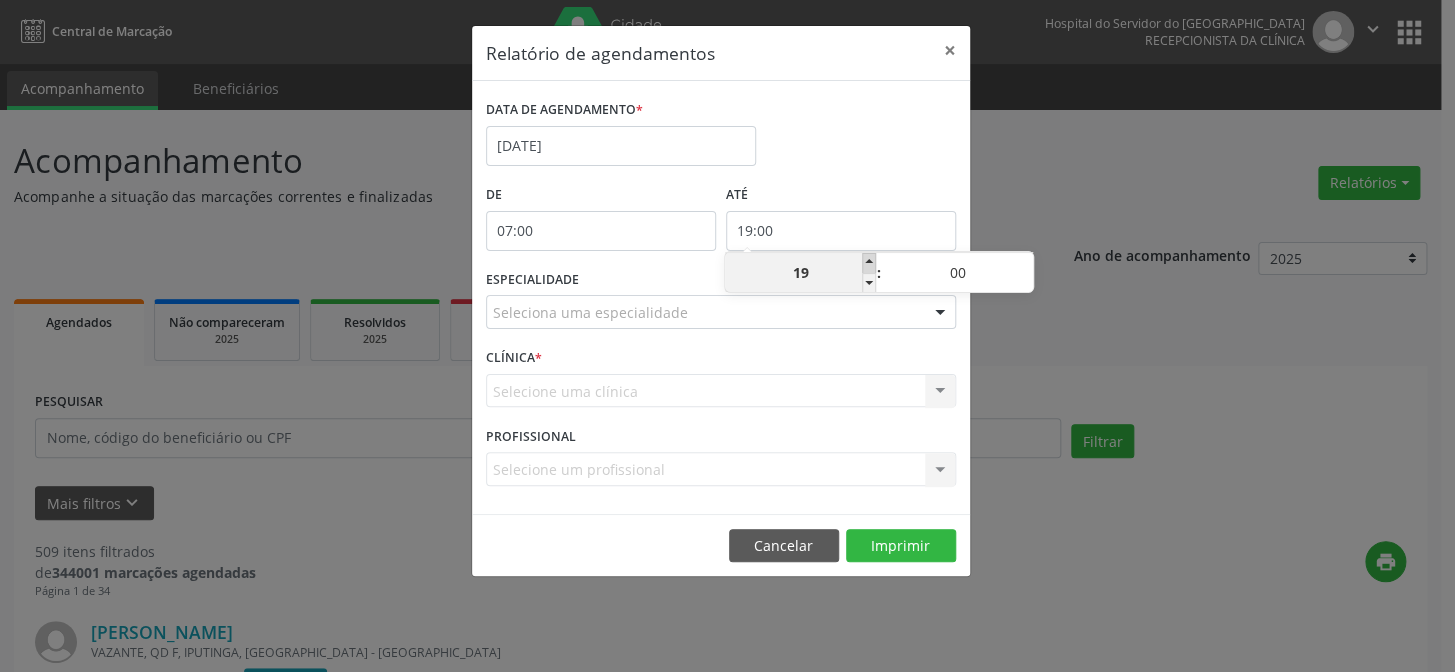 click at bounding box center (869, 263) 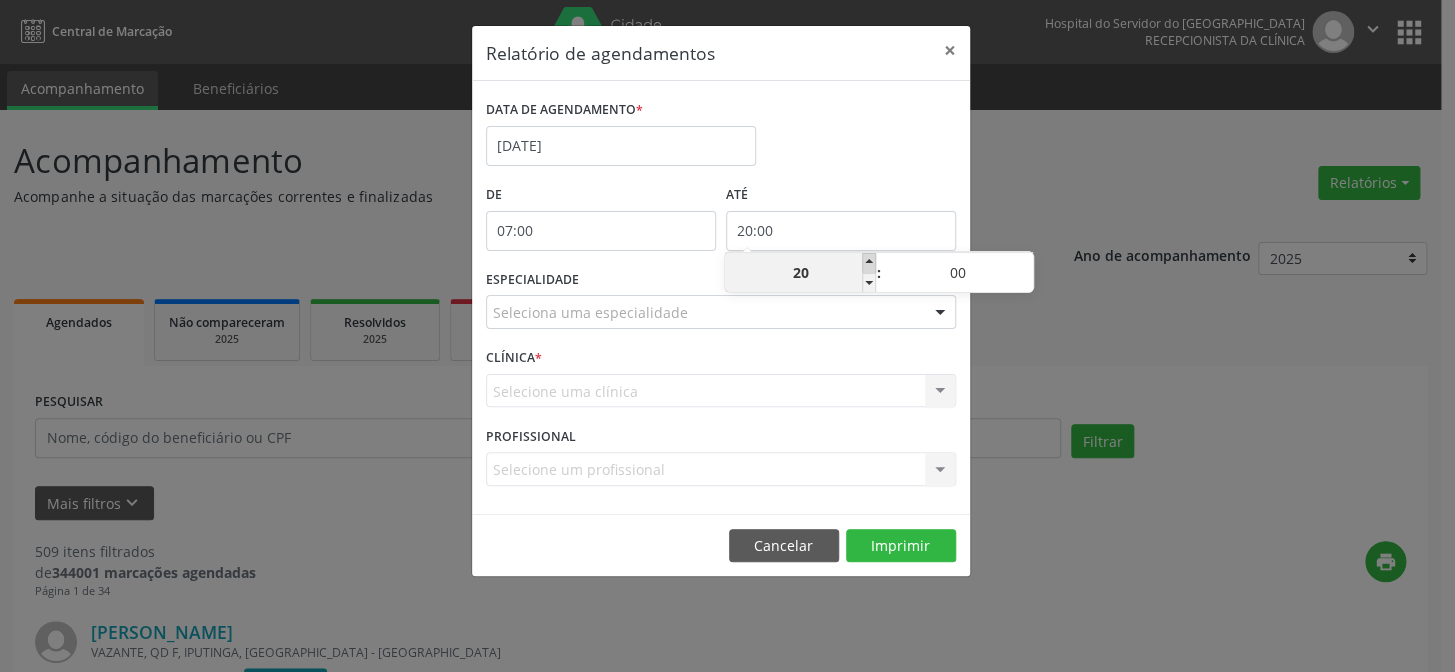 click at bounding box center [869, 263] 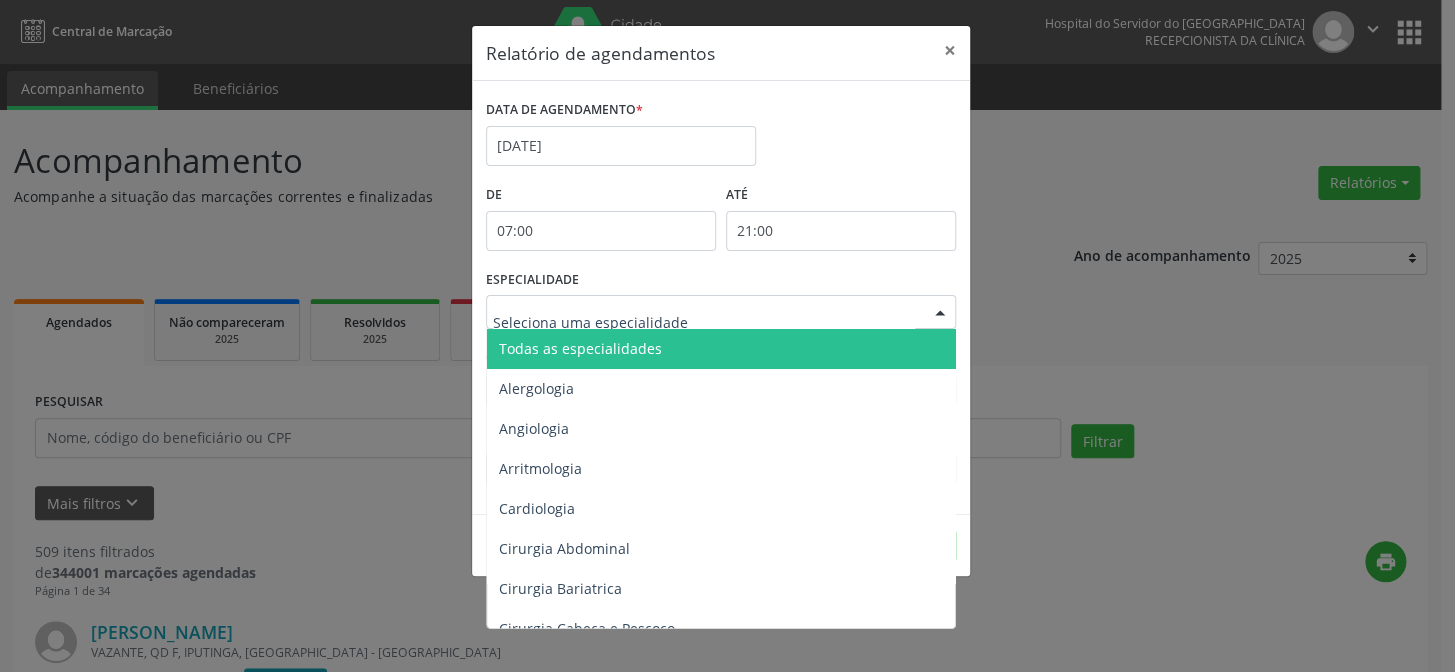 click at bounding box center (940, 313) 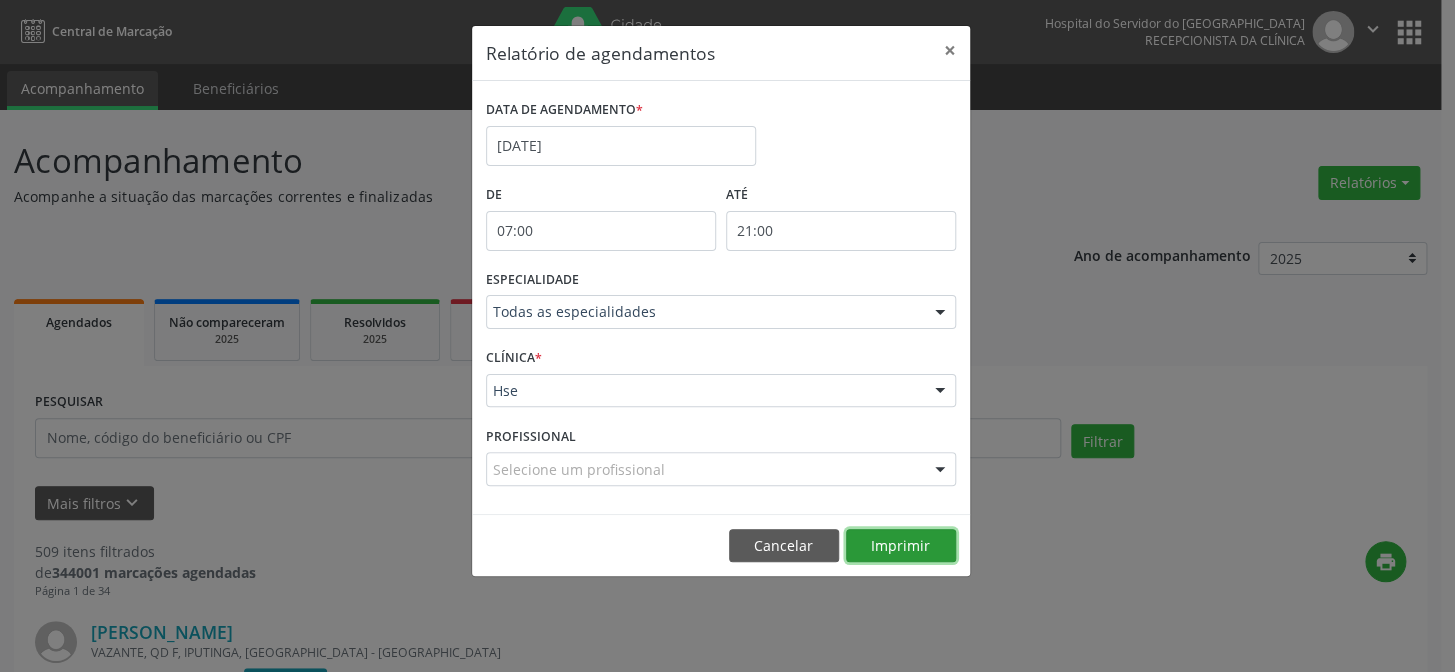 click on "Imprimir" at bounding box center [901, 546] 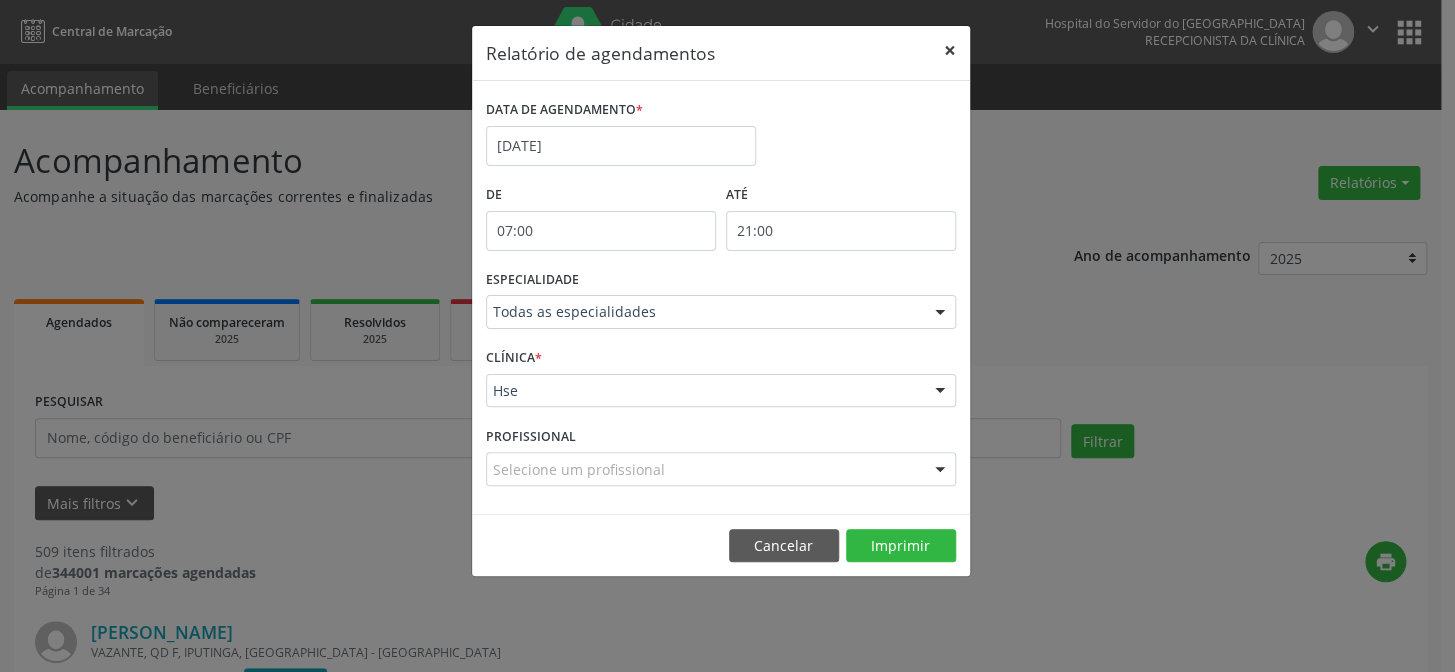 click on "×" at bounding box center (950, 50) 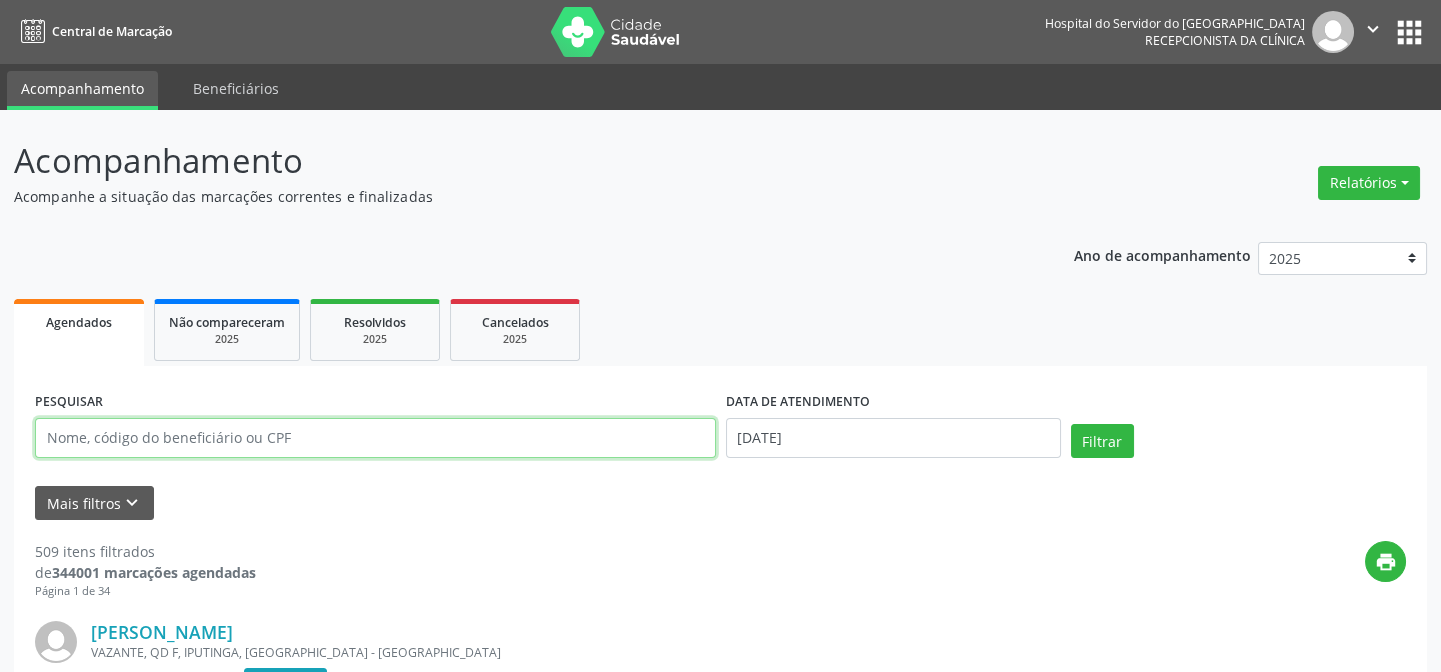 click at bounding box center [375, 438] 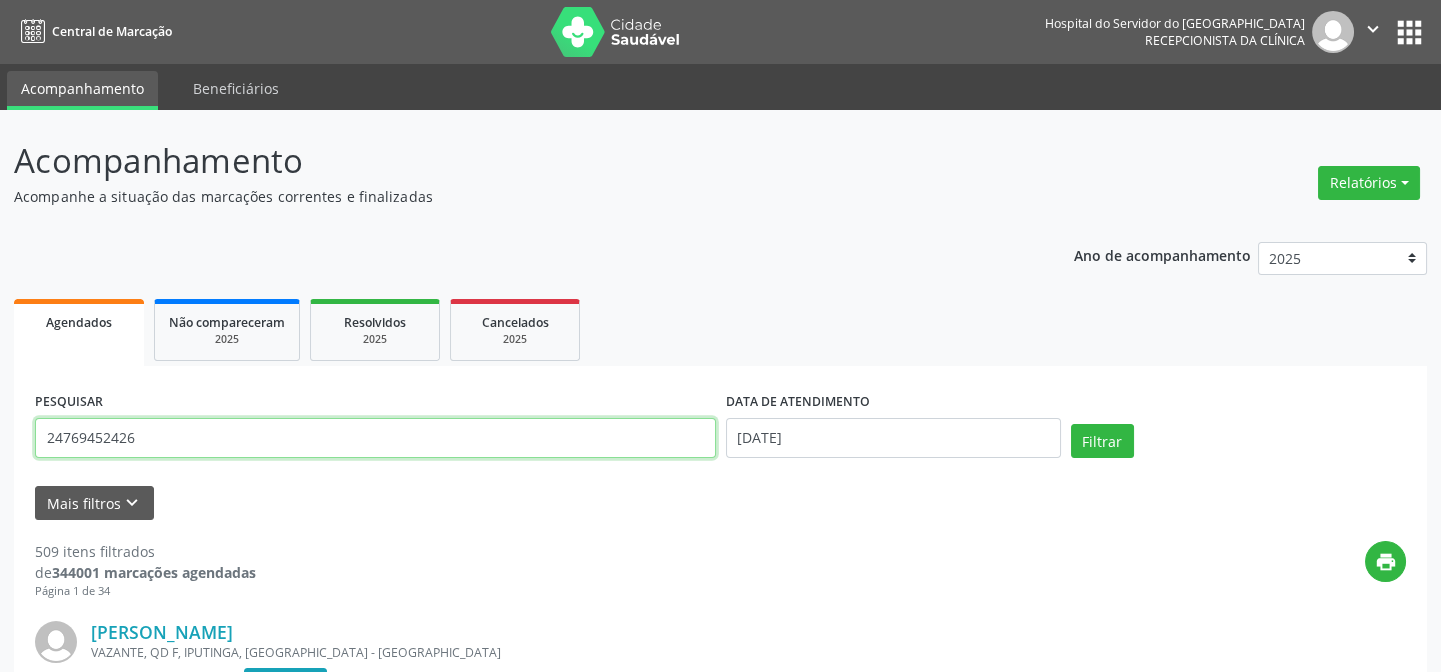 type on "24769452426" 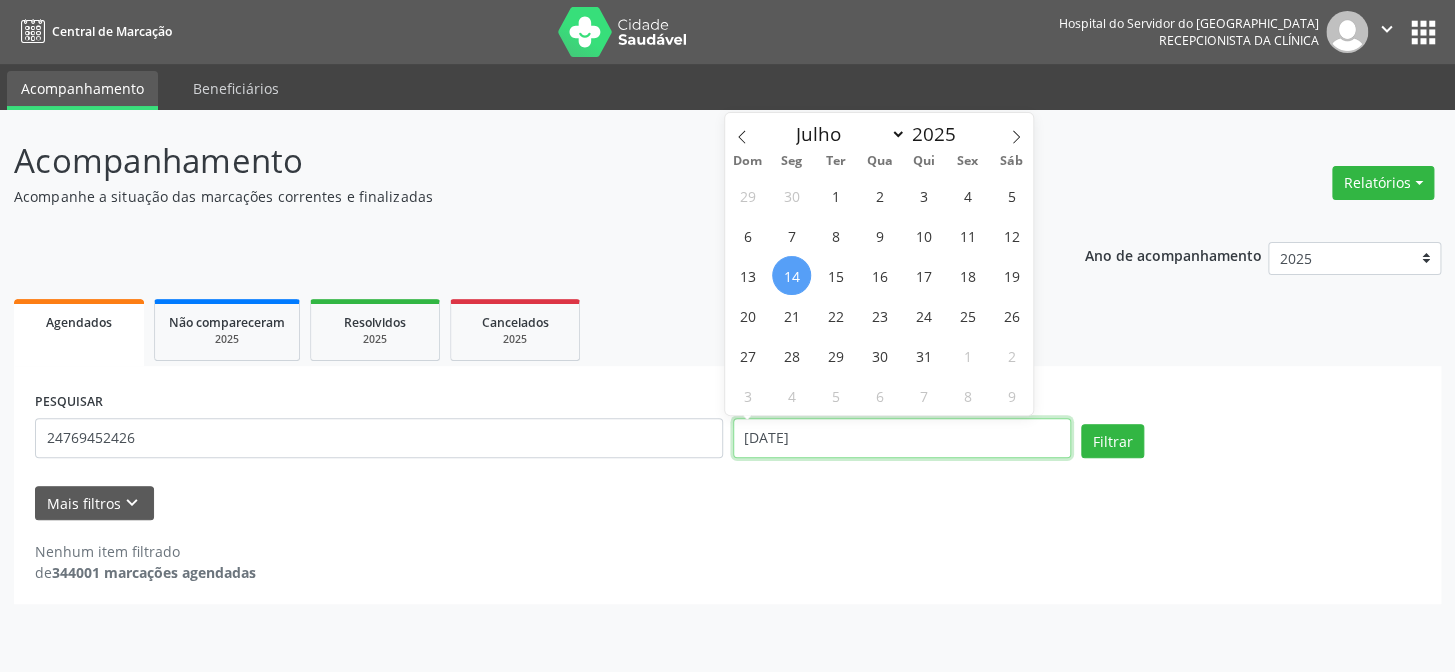 click on "[DATE]" at bounding box center (902, 438) 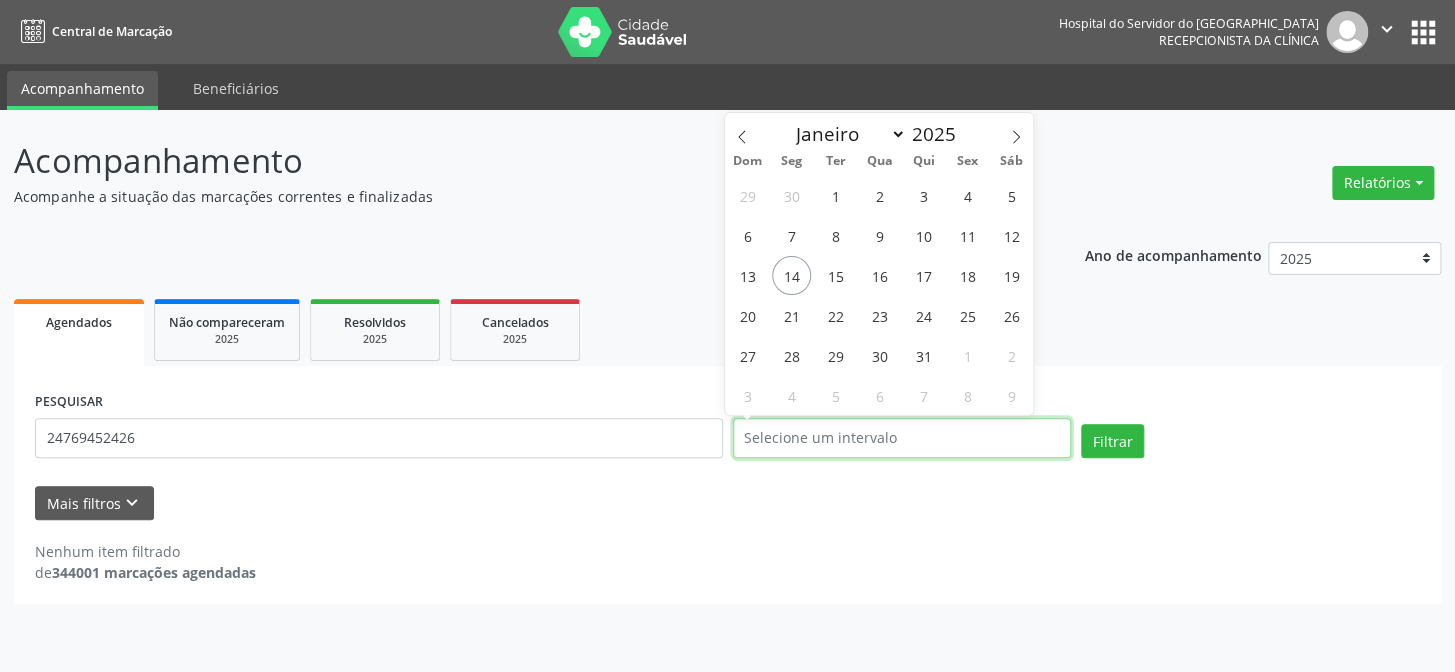 click on "Filtrar" at bounding box center (1112, 441) 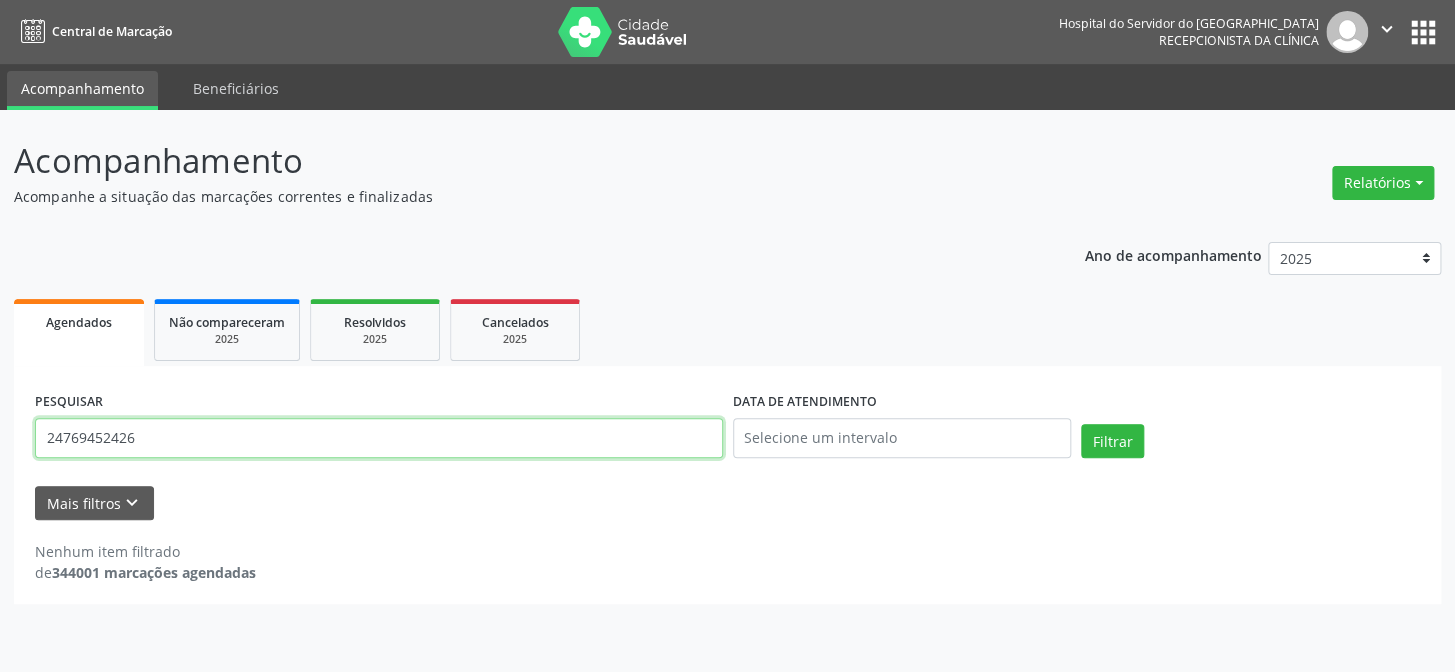 click on "24769452426" at bounding box center (379, 438) 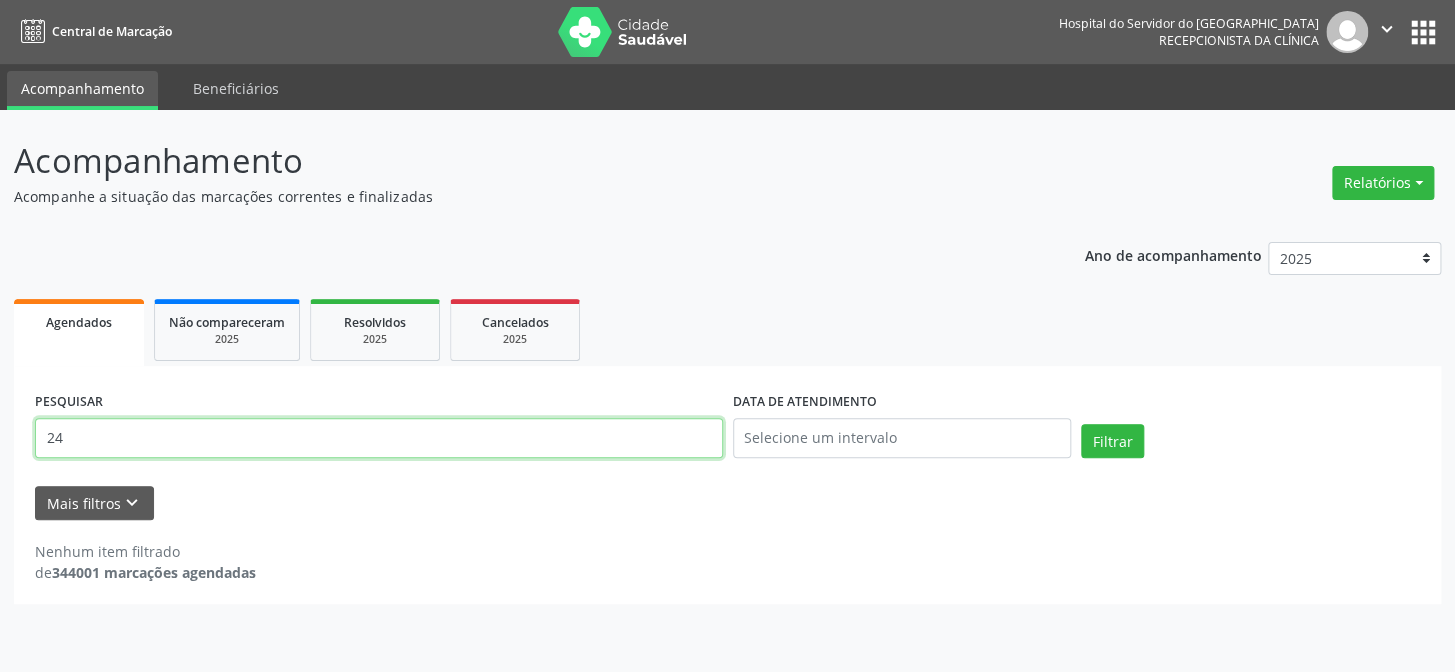 type on "2" 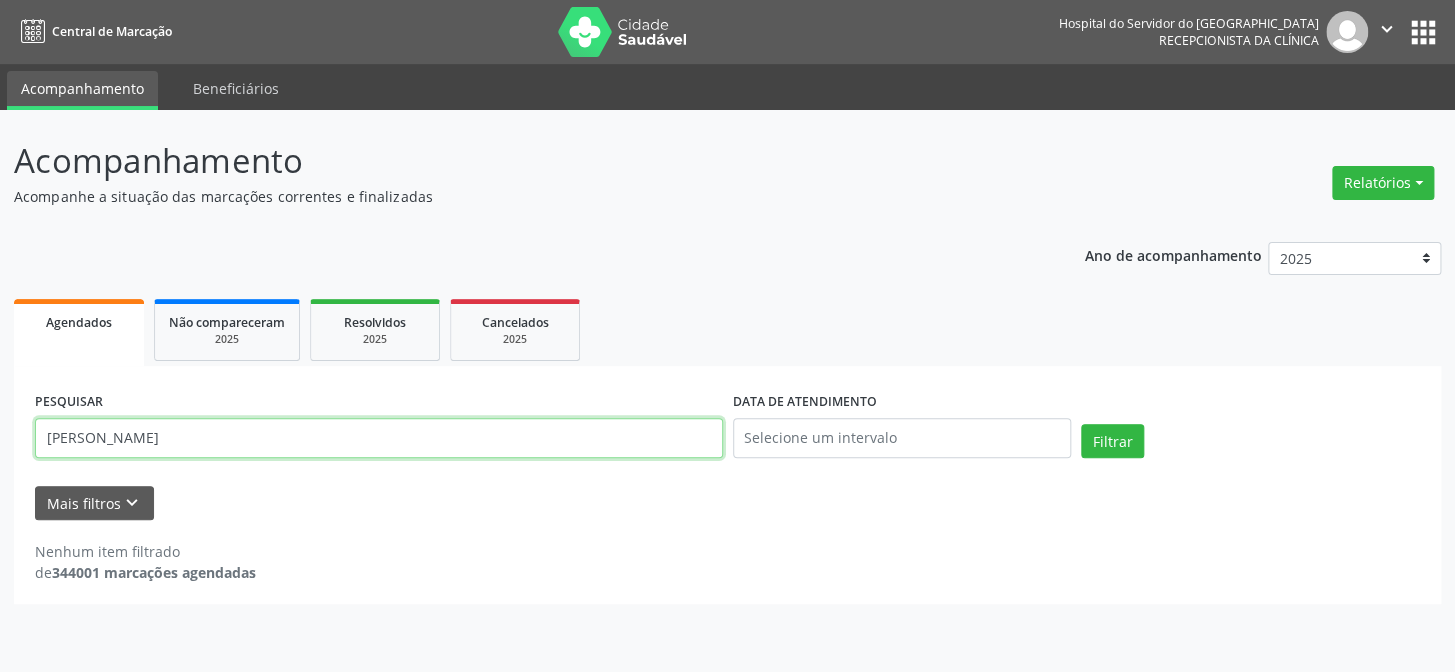 click on "Filtrar" at bounding box center (1112, 441) 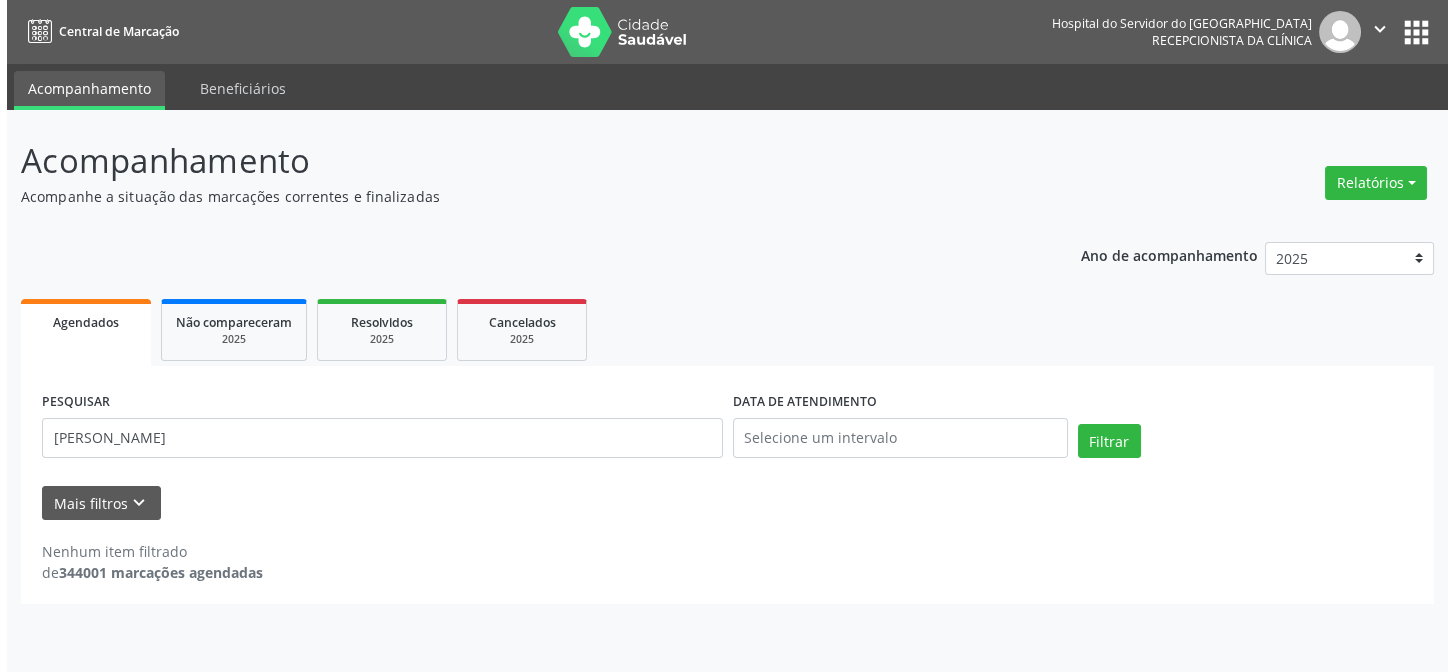 scroll, scrollTop: 0, scrollLeft: 0, axis: both 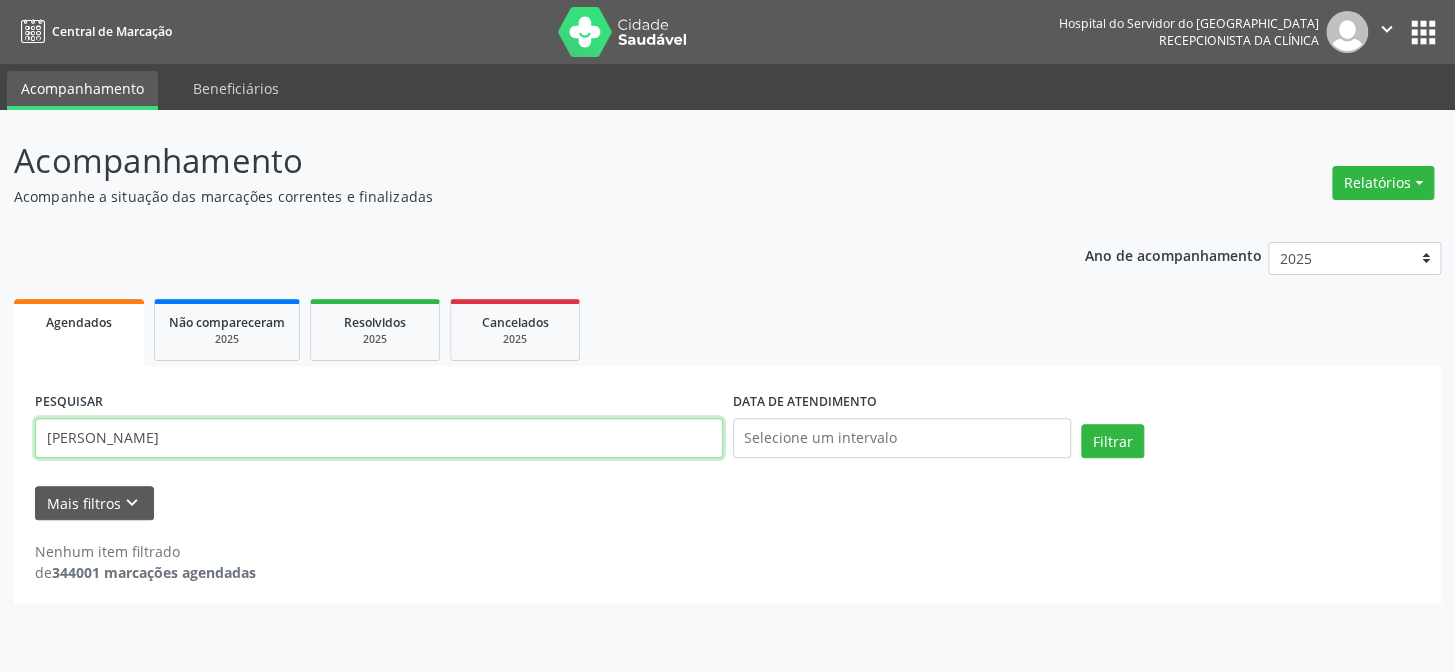 click on "[PERSON_NAME]" at bounding box center (379, 438) 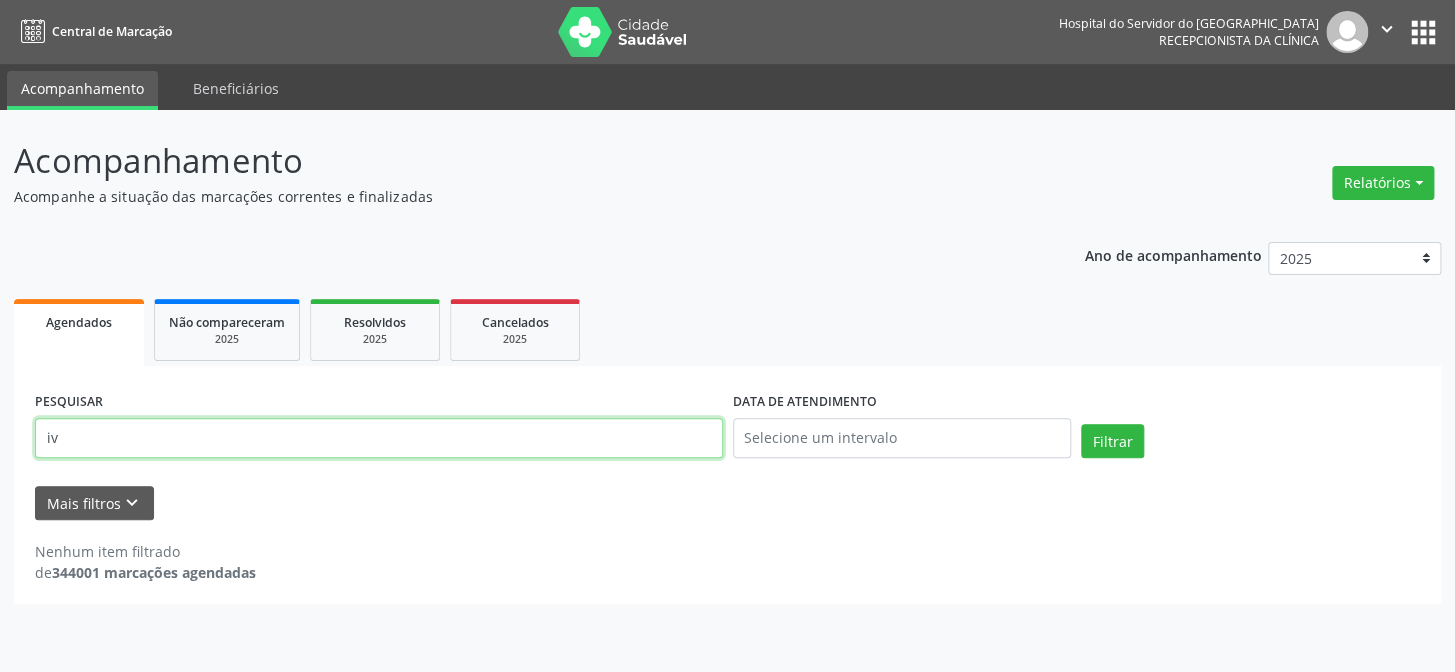 type on "i" 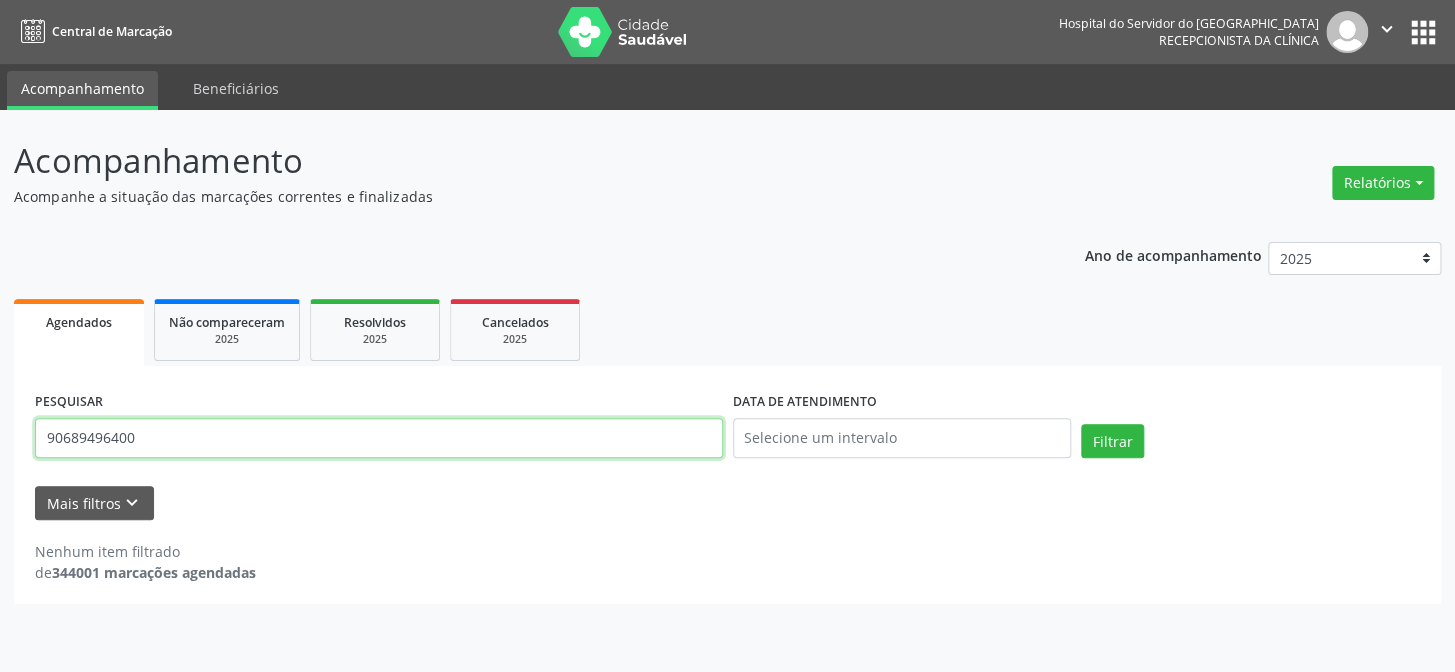 click on "Filtrar" at bounding box center [1112, 441] 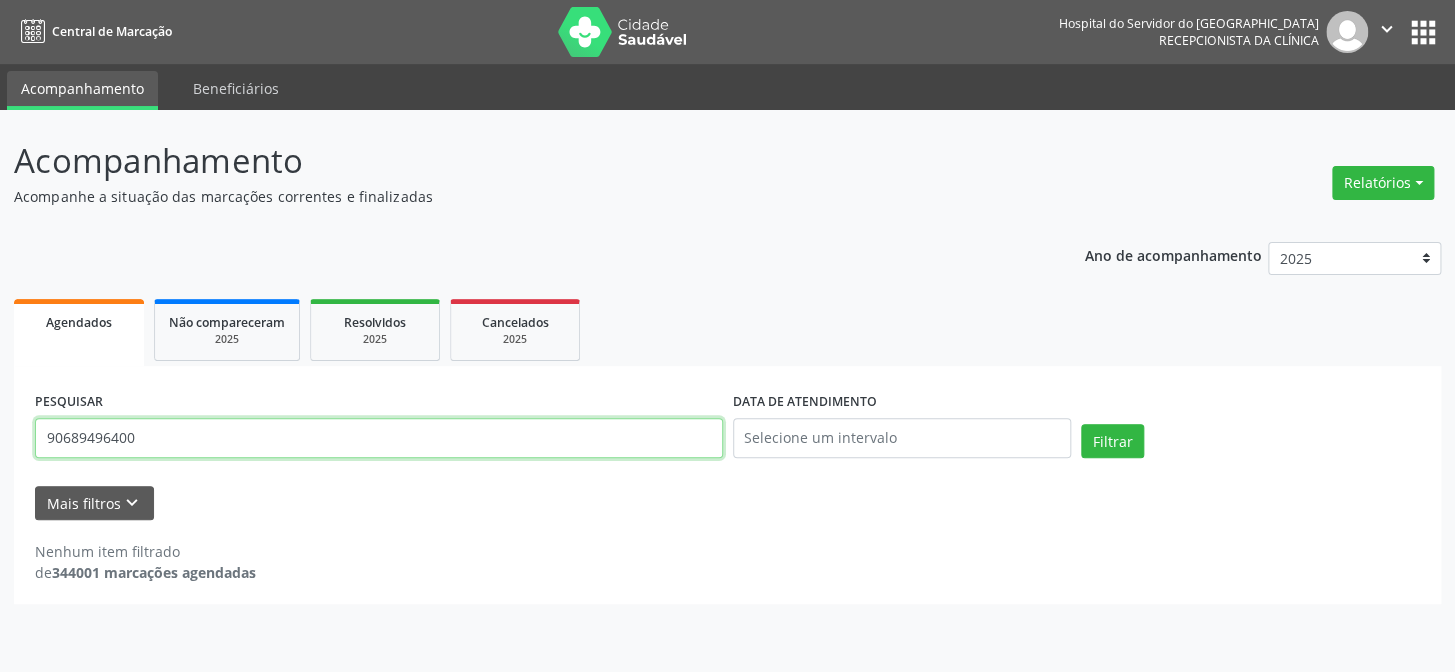 click on "90689496400" at bounding box center [379, 438] 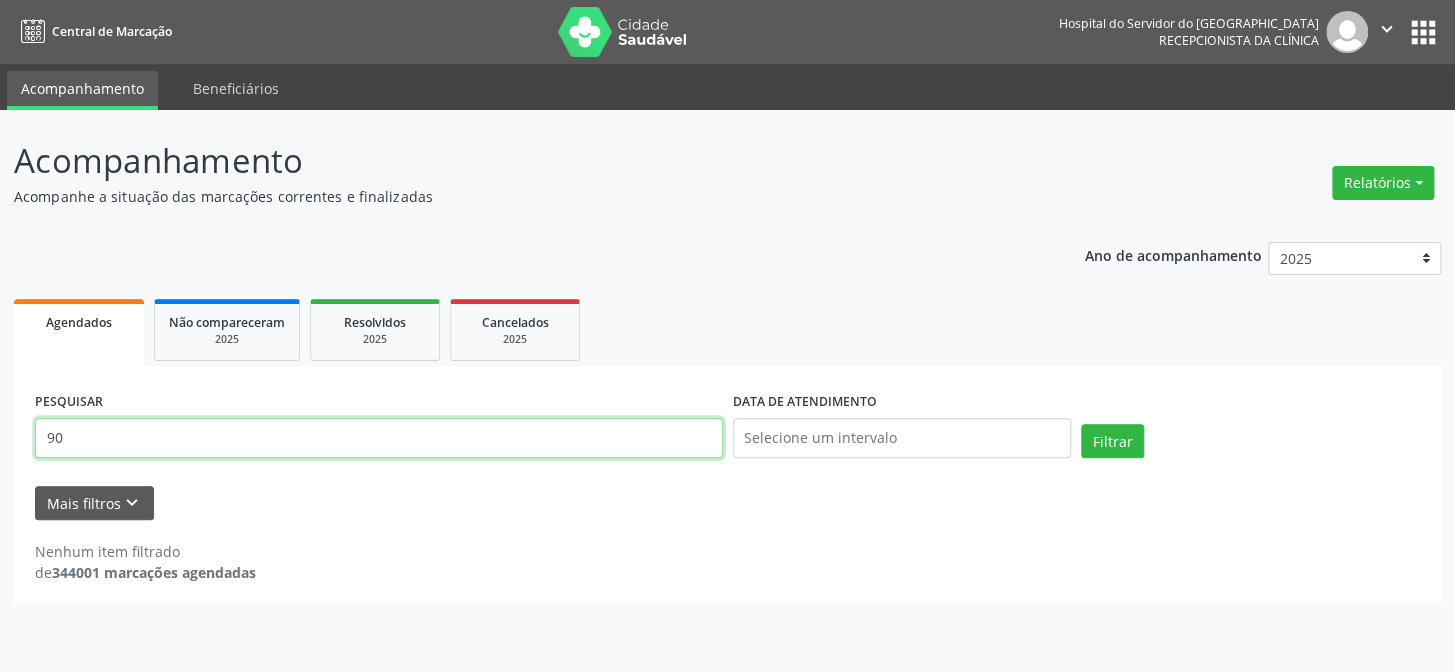 type on "9" 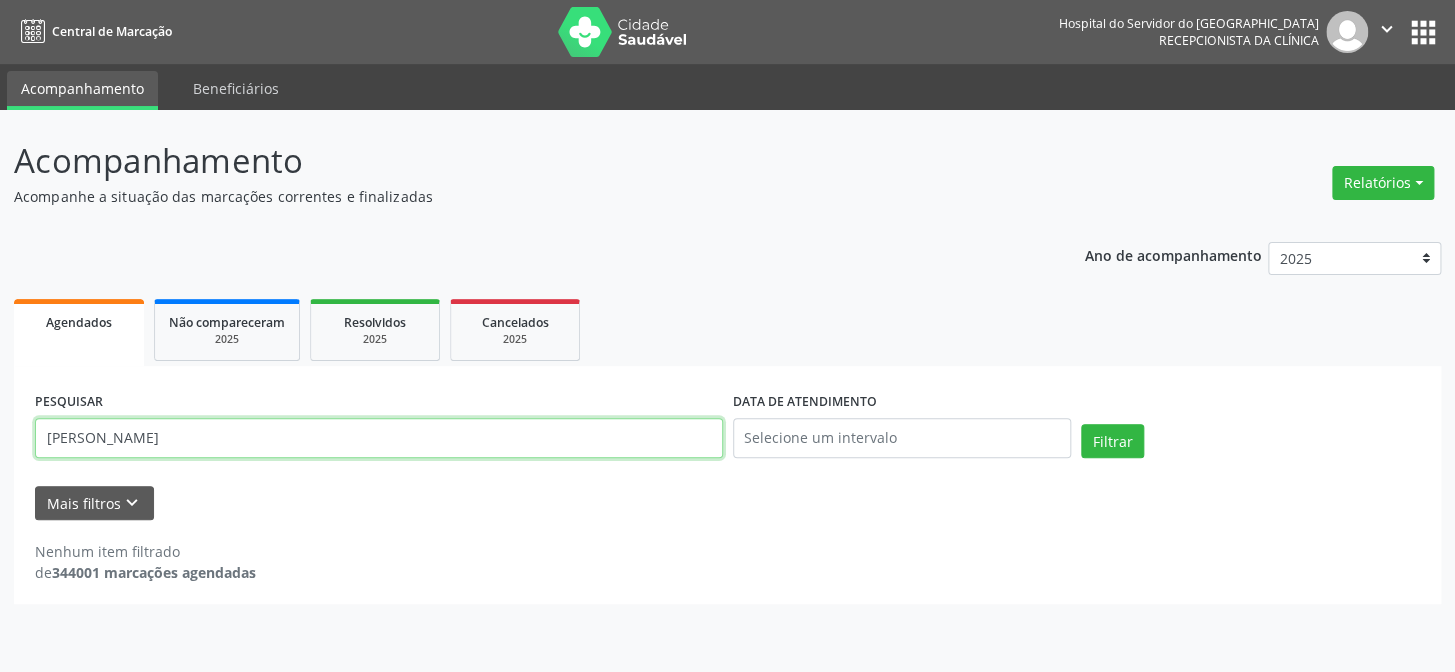 type on "[PERSON_NAME]" 